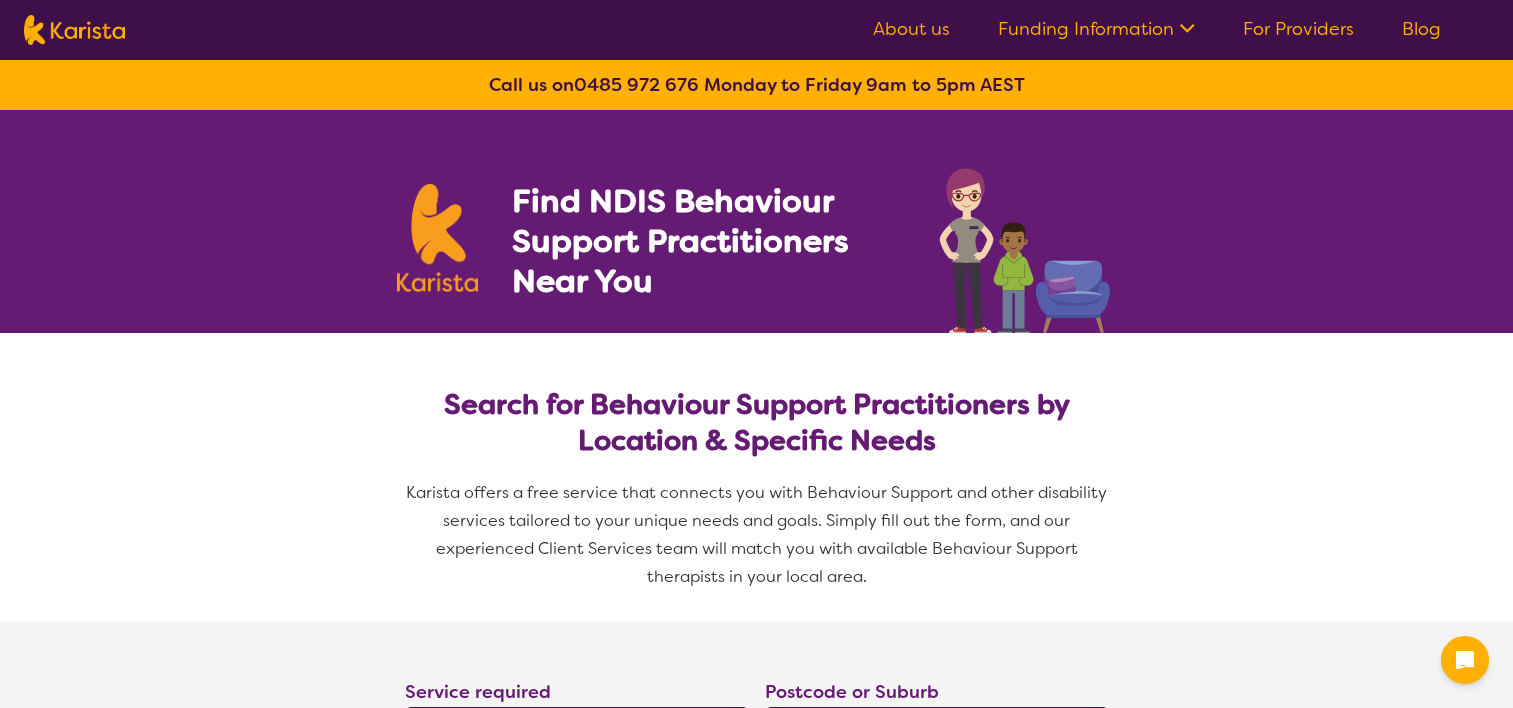 select on "Behaviour support" 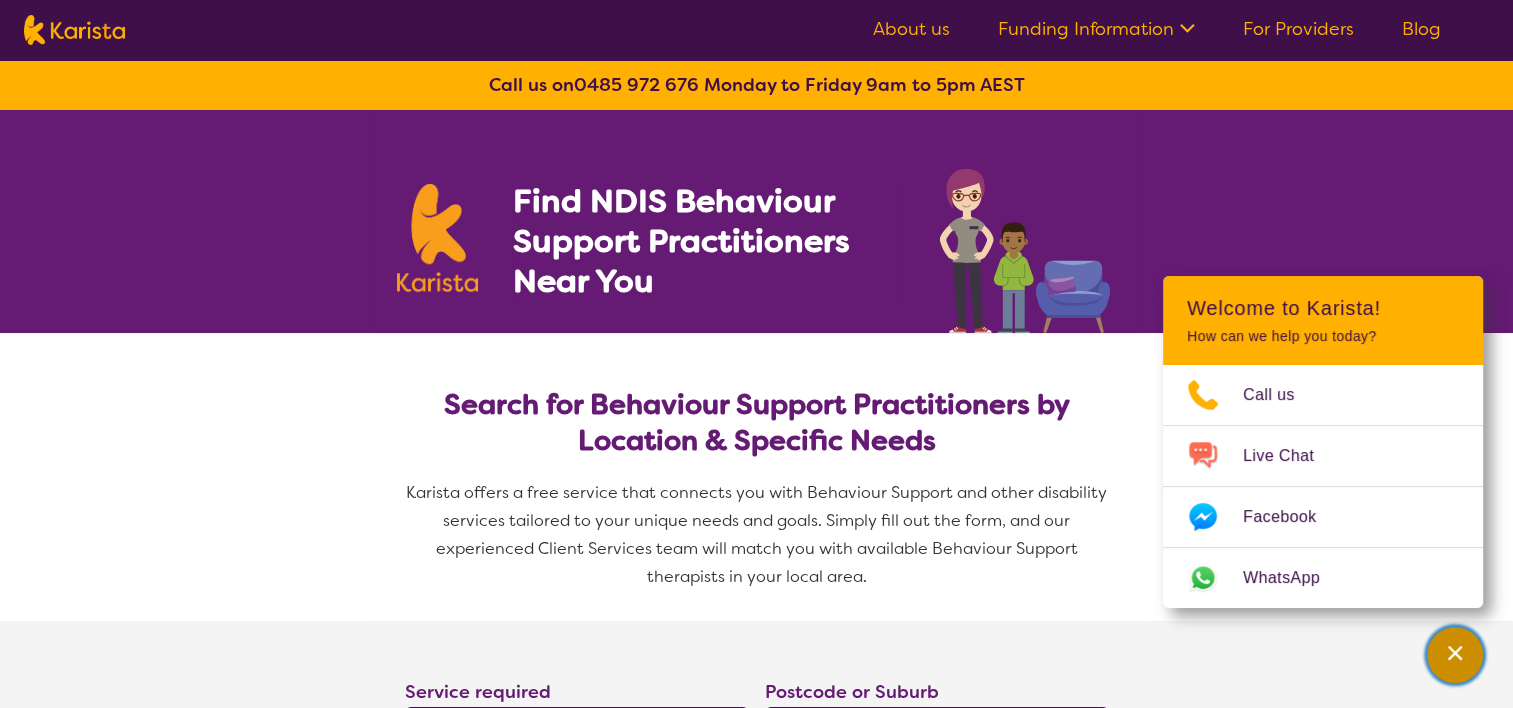 click 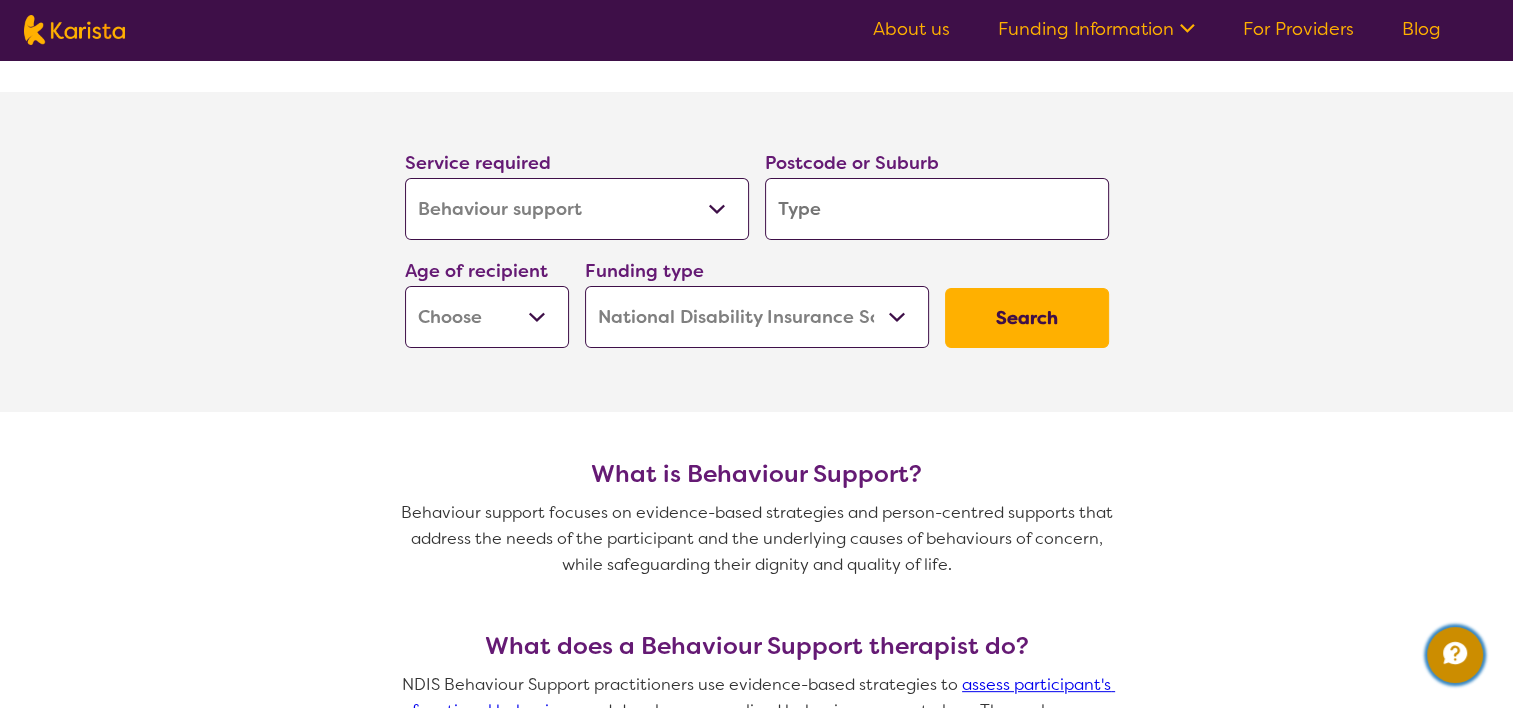 scroll, scrollTop: 534, scrollLeft: 0, axis: vertical 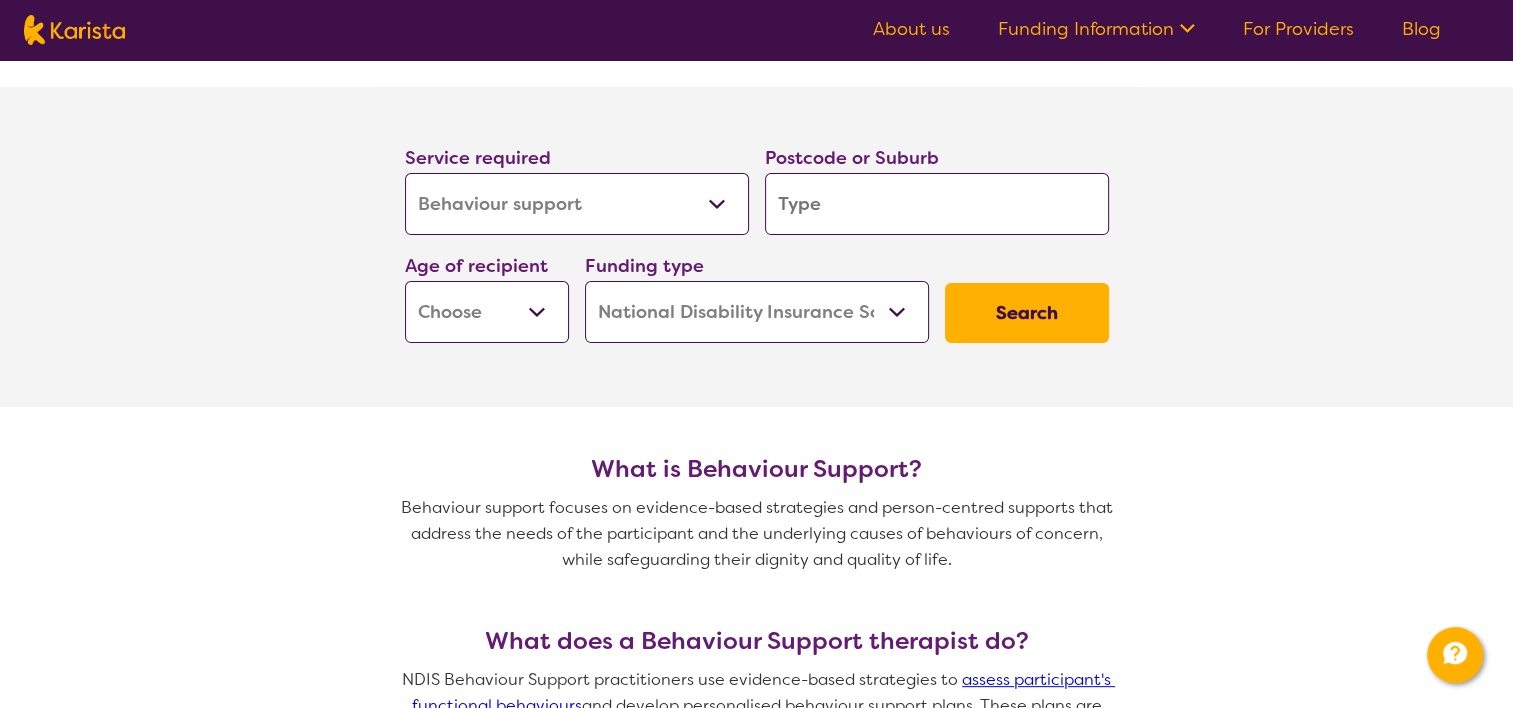 click at bounding box center (937, 204) 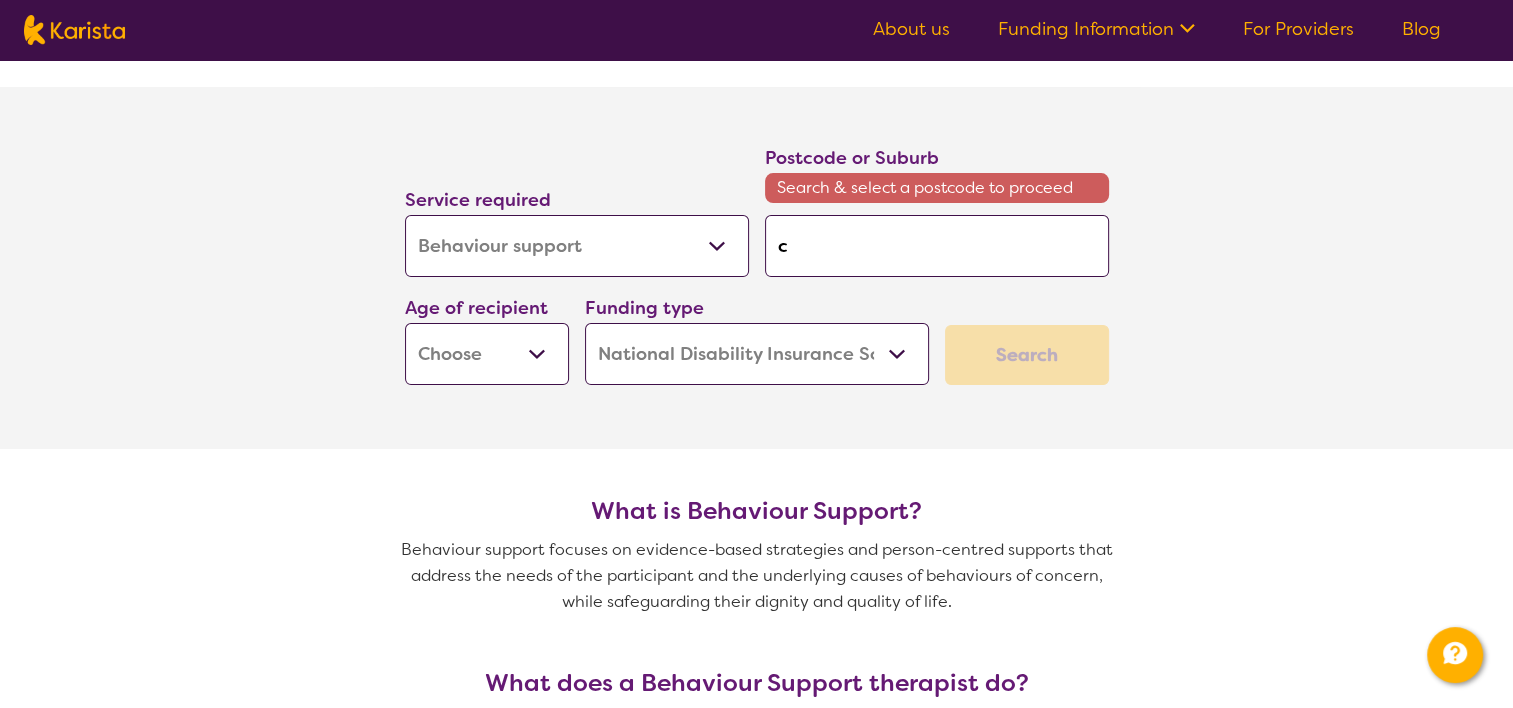 type on "[PLACE]" 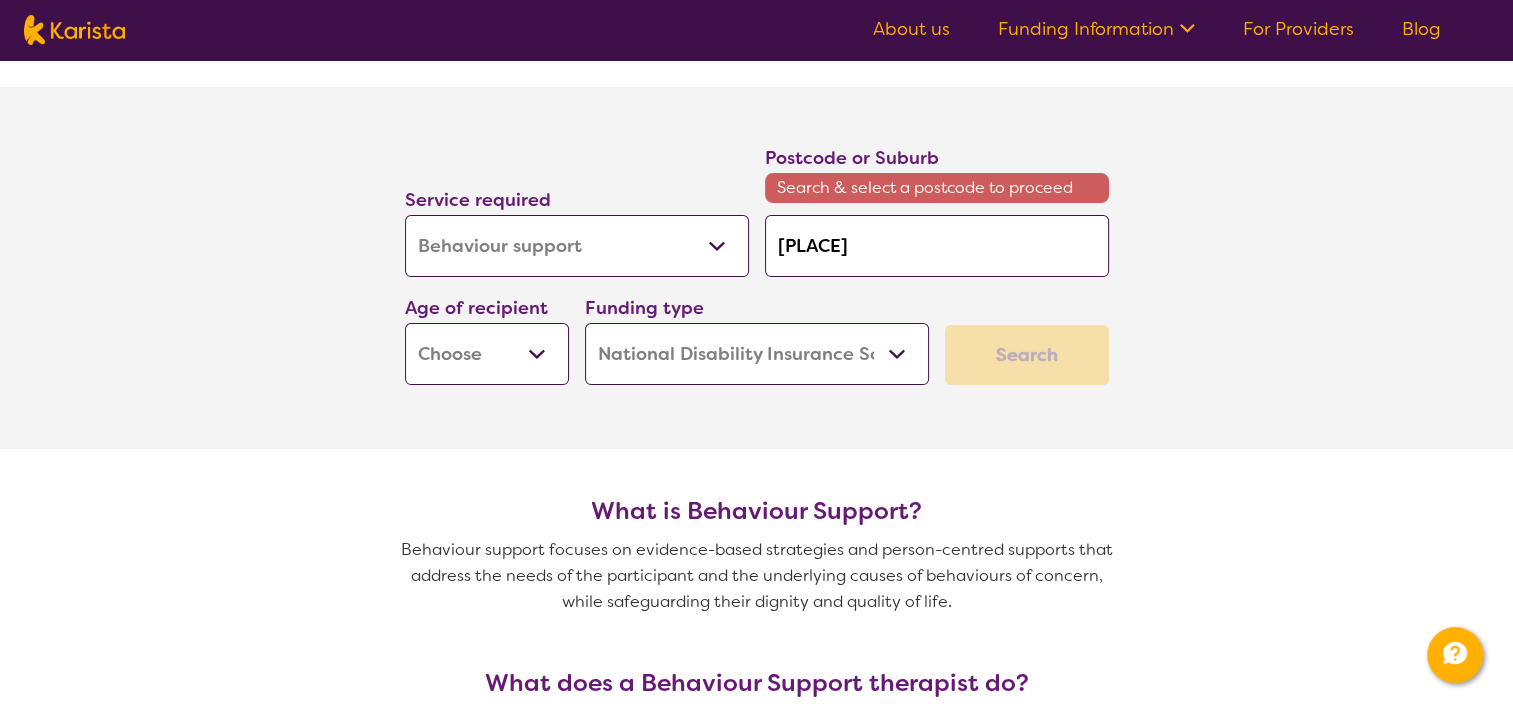 type on "[PLACE]" 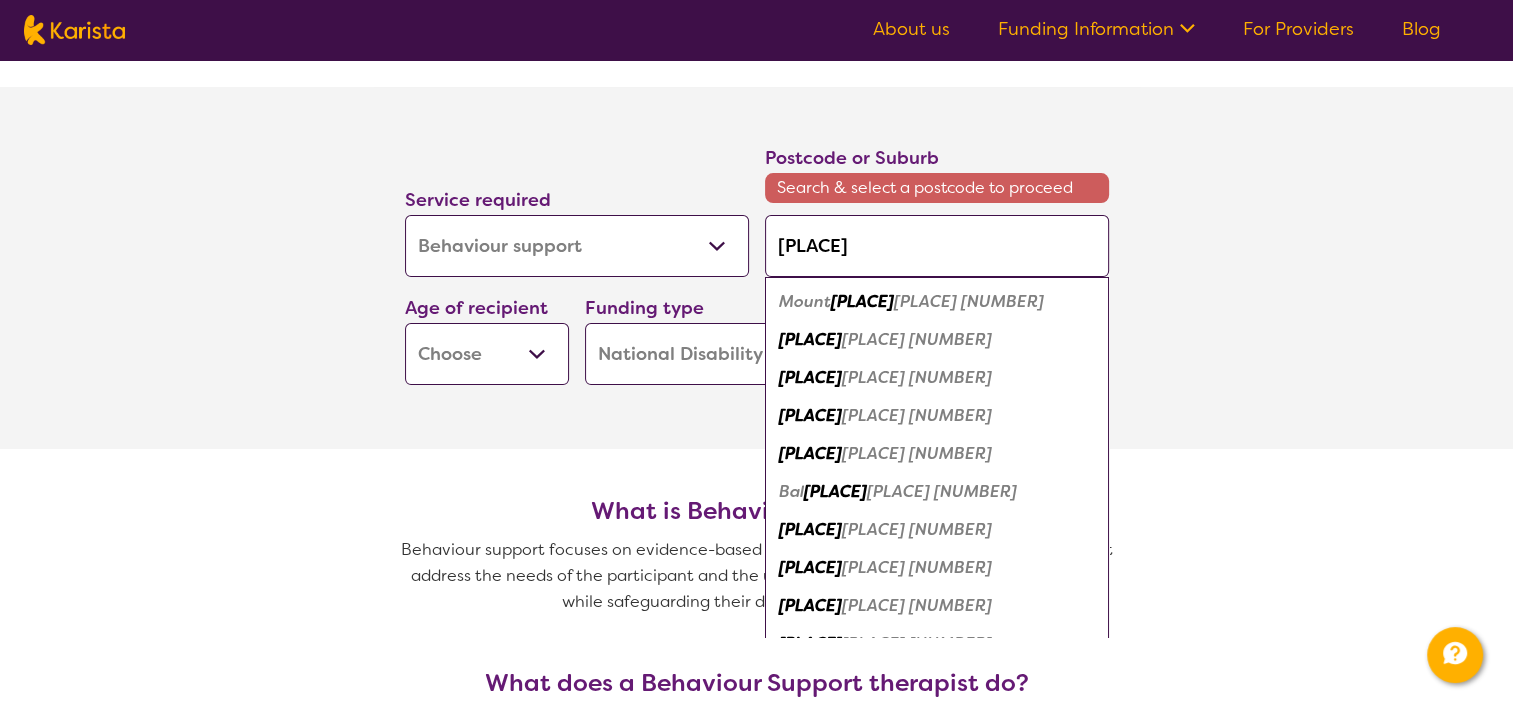 type on "[PLACE]" 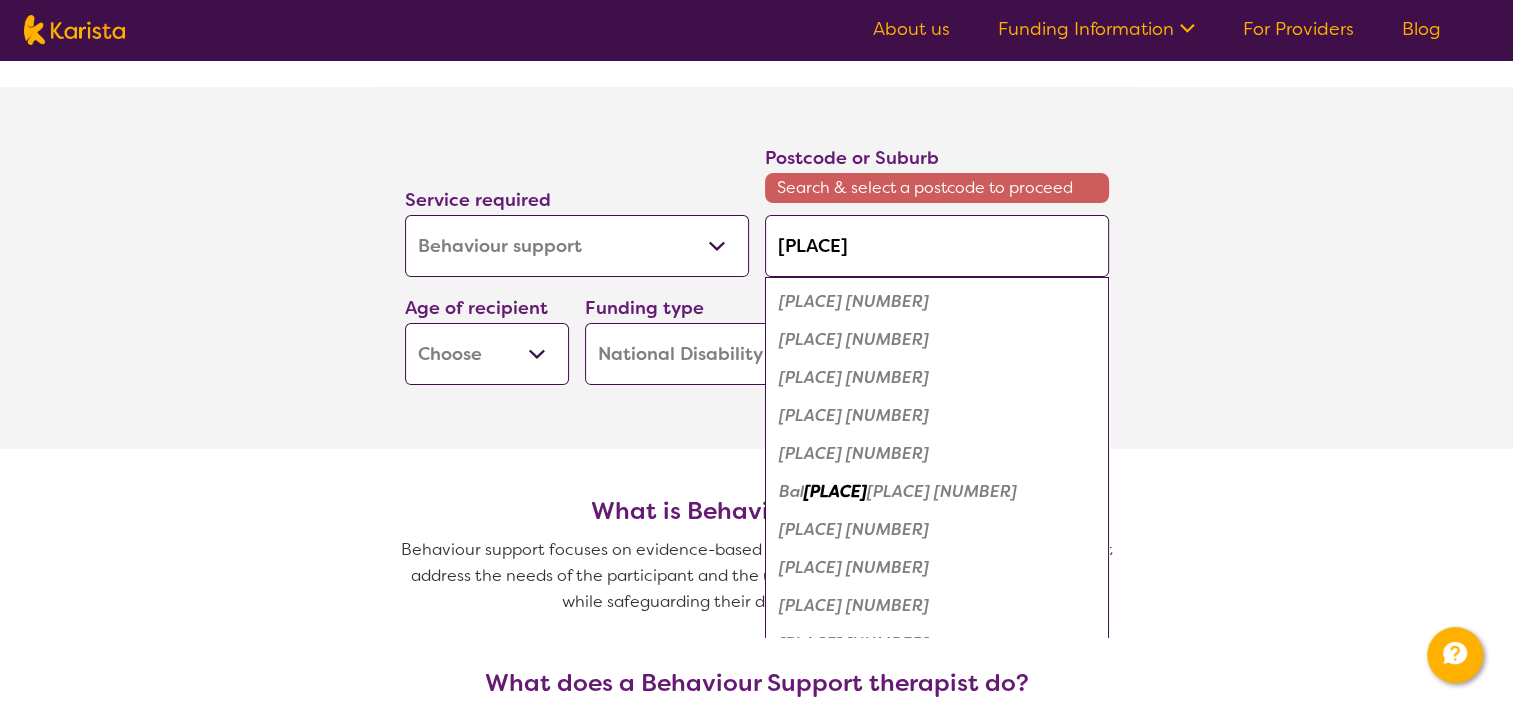 type on "[PLACE]" 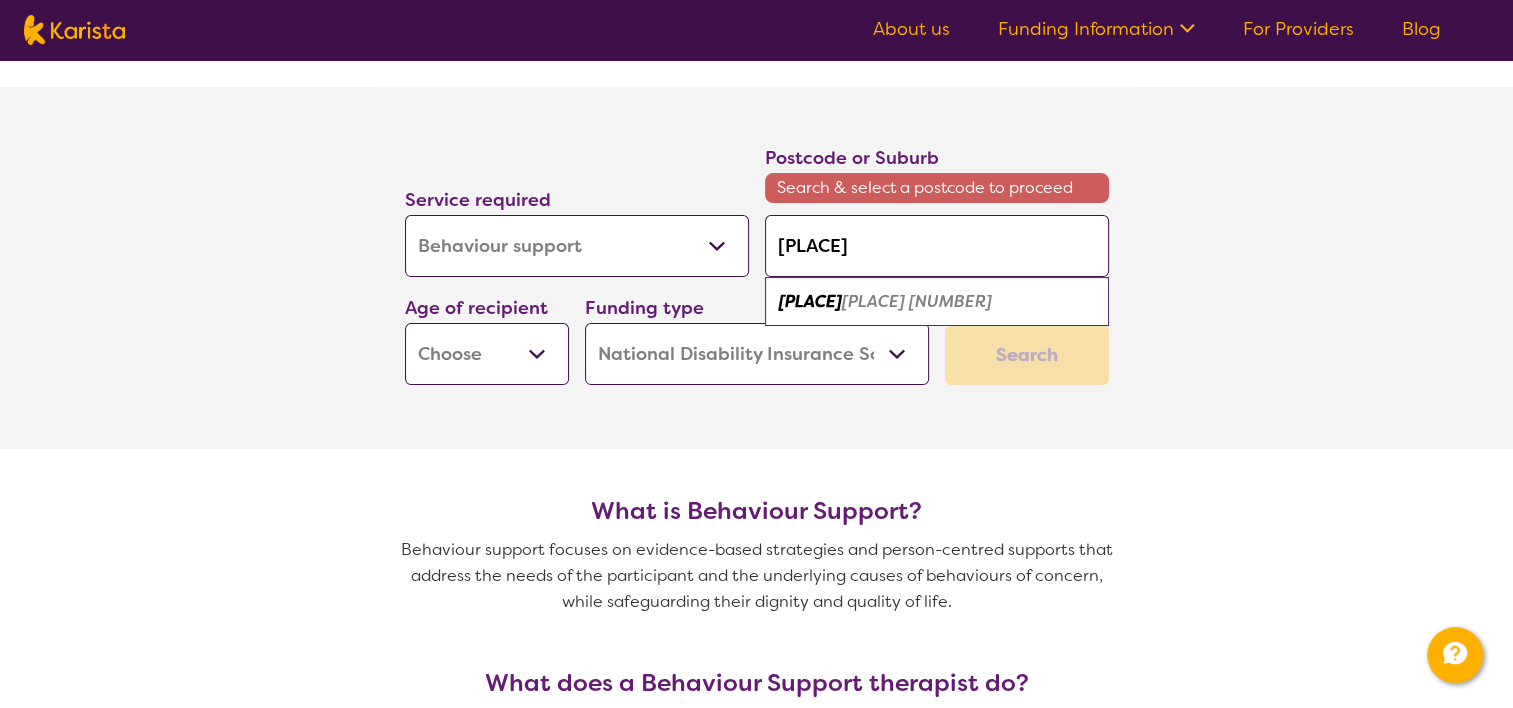type on "[PLACE]" 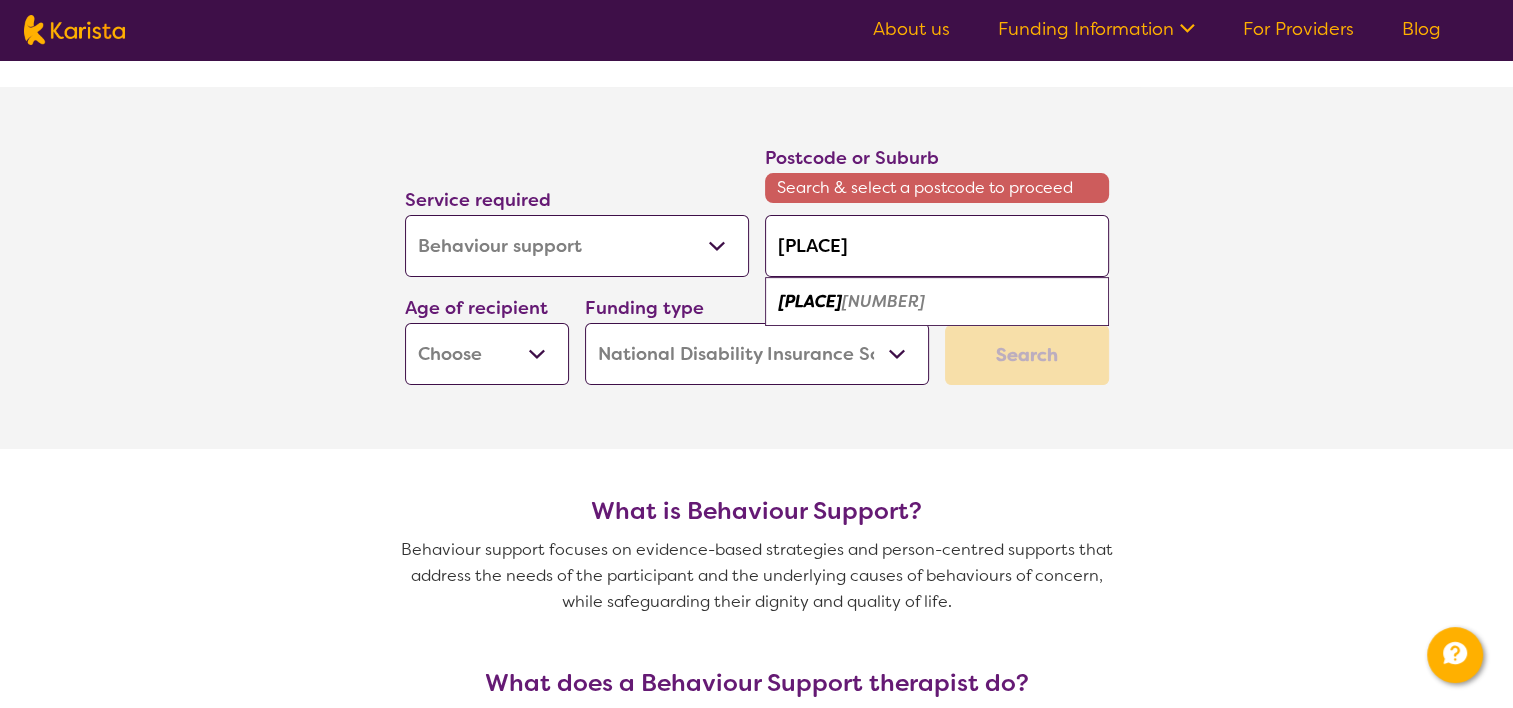click on "[NUMBER]" at bounding box center (883, 301) 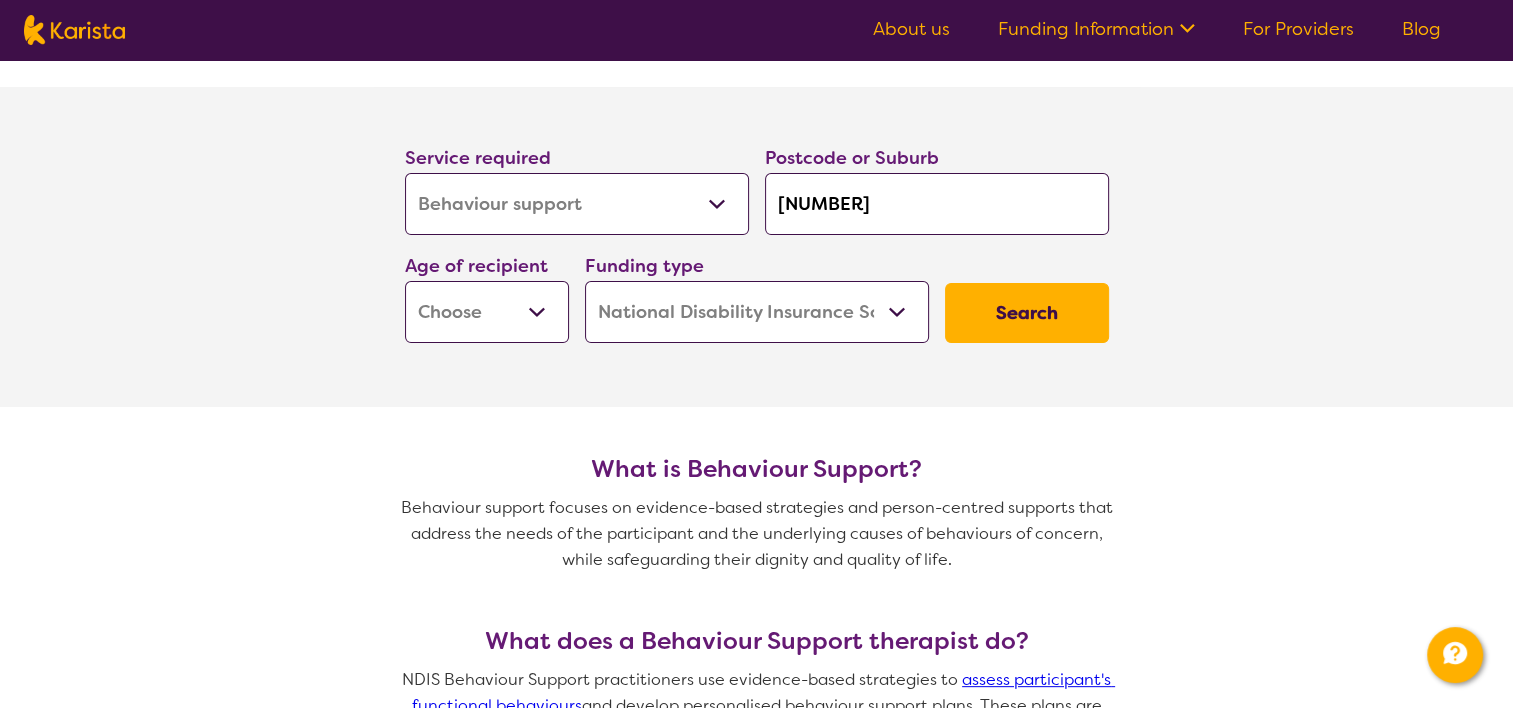 click on "Early Childhood - 0 to 9 Child - 10 to 11 Adolescent - 12 to 17 Adult - 18 to 64 Aged - 65+" at bounding box center (487, 312) 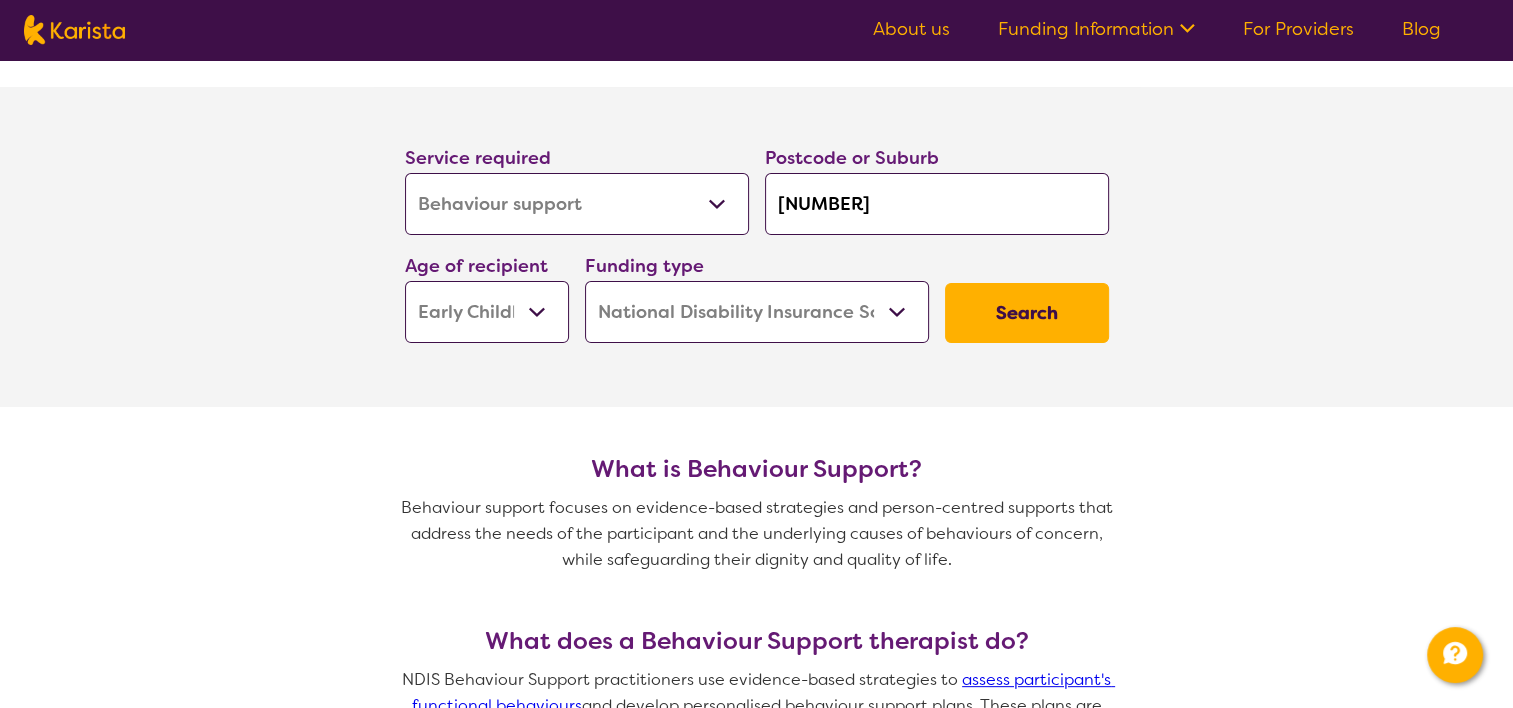 click on "Early Childhood - 0 to 9 Child - 10 to 11 Adolescent - 12 to 17 Adult - 18 to 64 Aged - 65+" at bounding box center (487, 312) 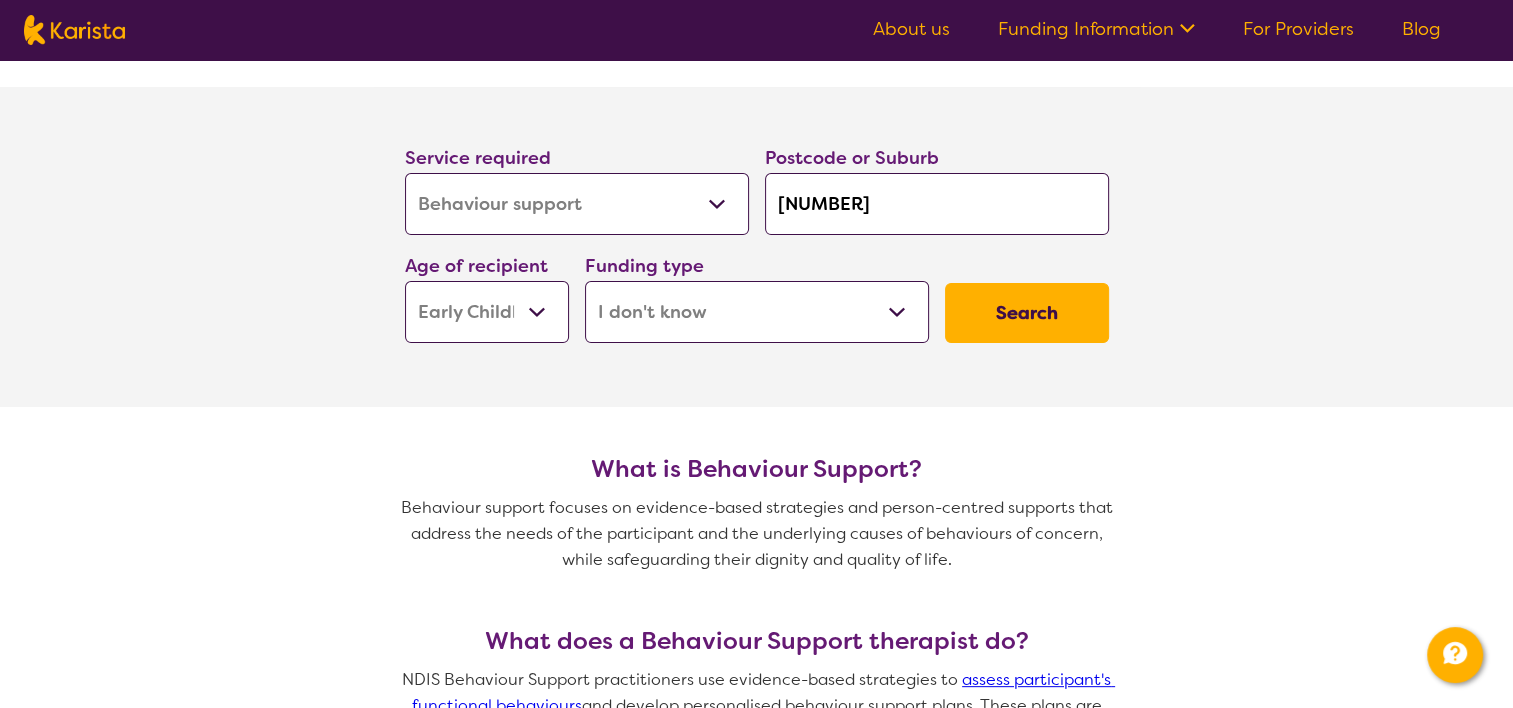 click on "Home Care Package (HCP) National Disability Insurance Scheme (NDIS) I don't know" at bounding box center [757, 312] 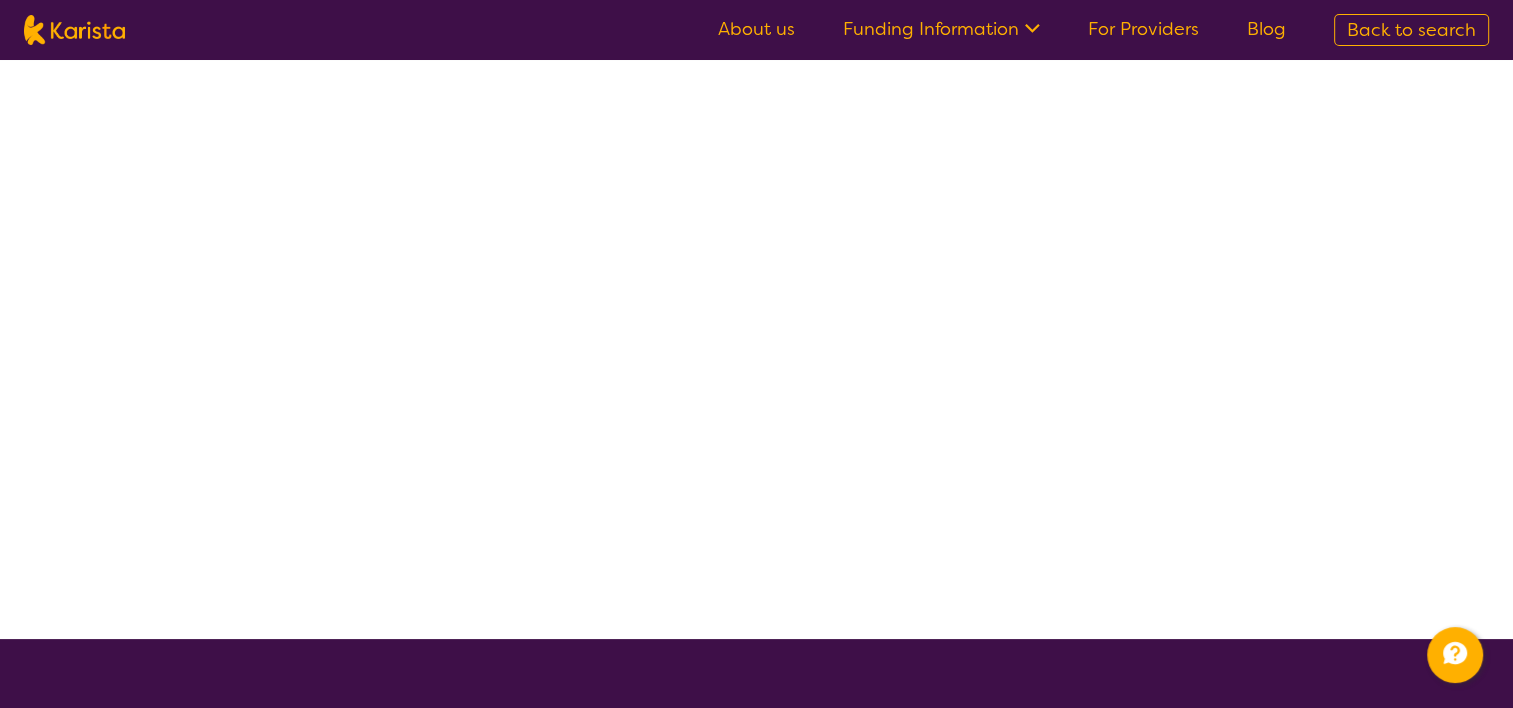 scroll, scrollTop: 0, scrollLeft: 0, axis: both 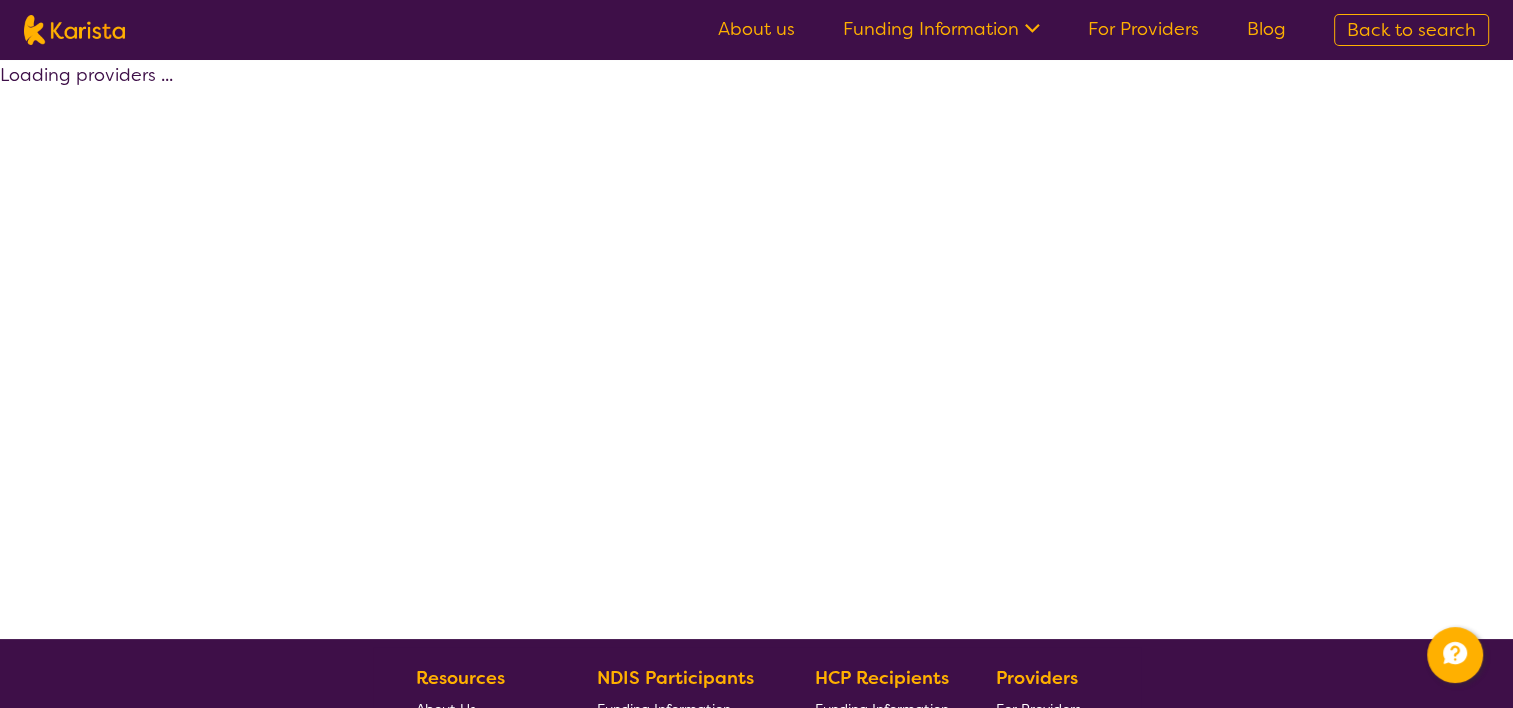 select on "Behaviour support" 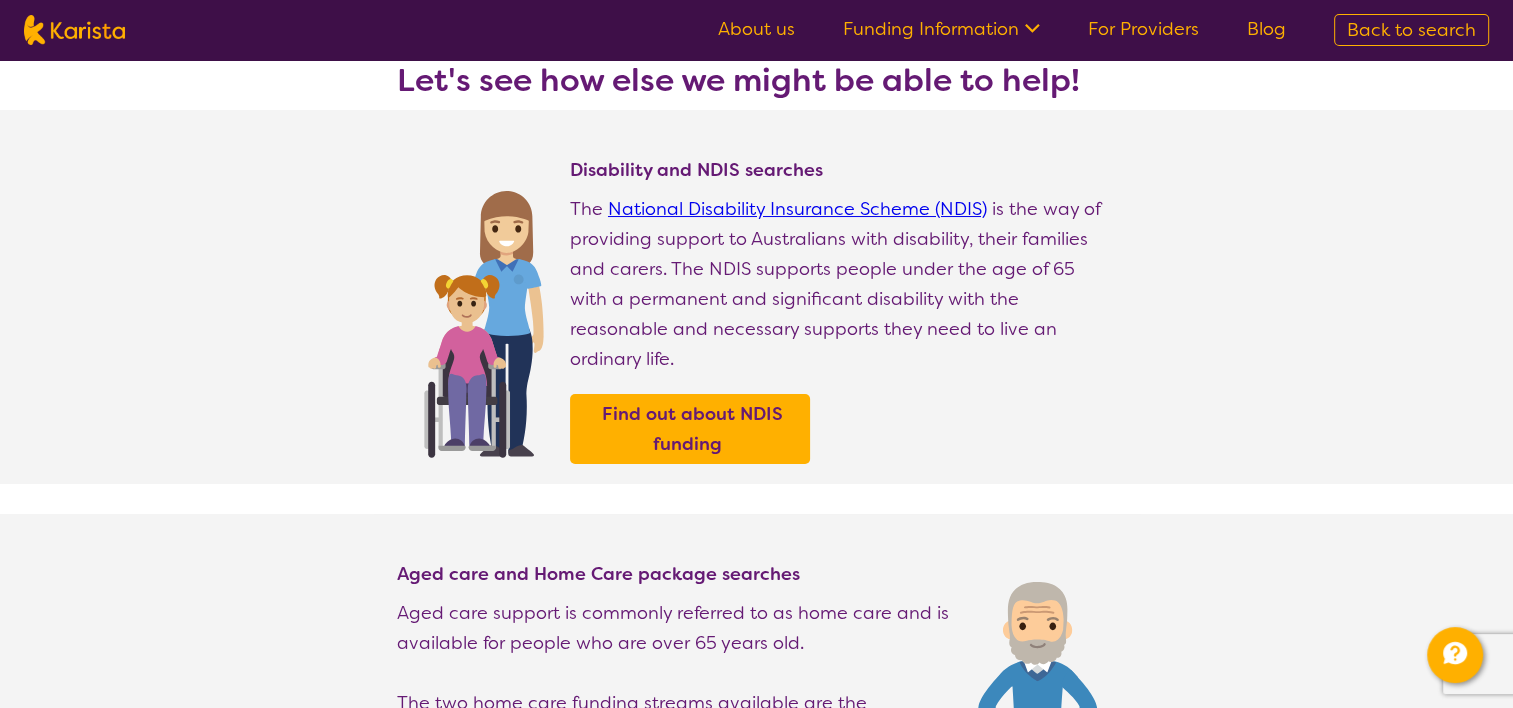 scroll, scrollTop: 0, scrollLeft: 0, axis: both 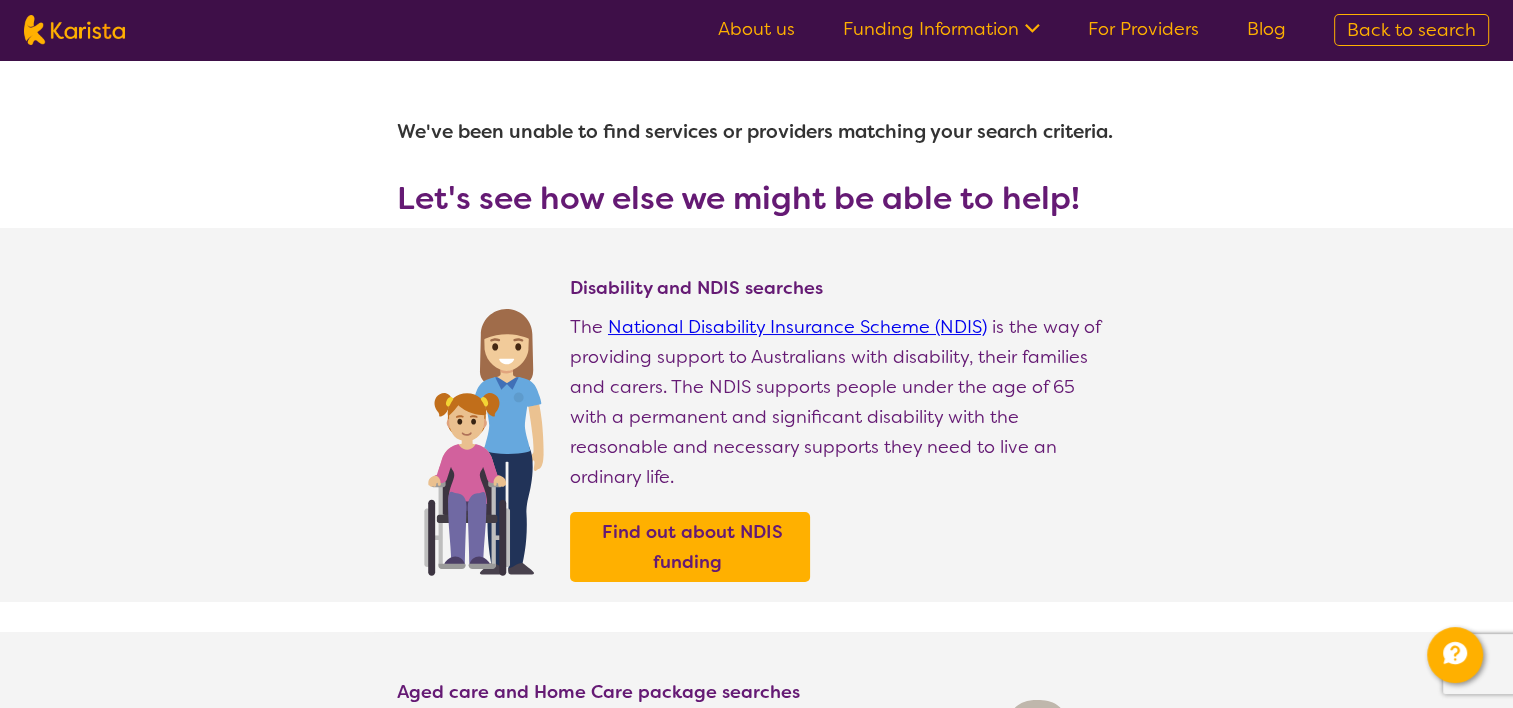 select on "Behaviour support" 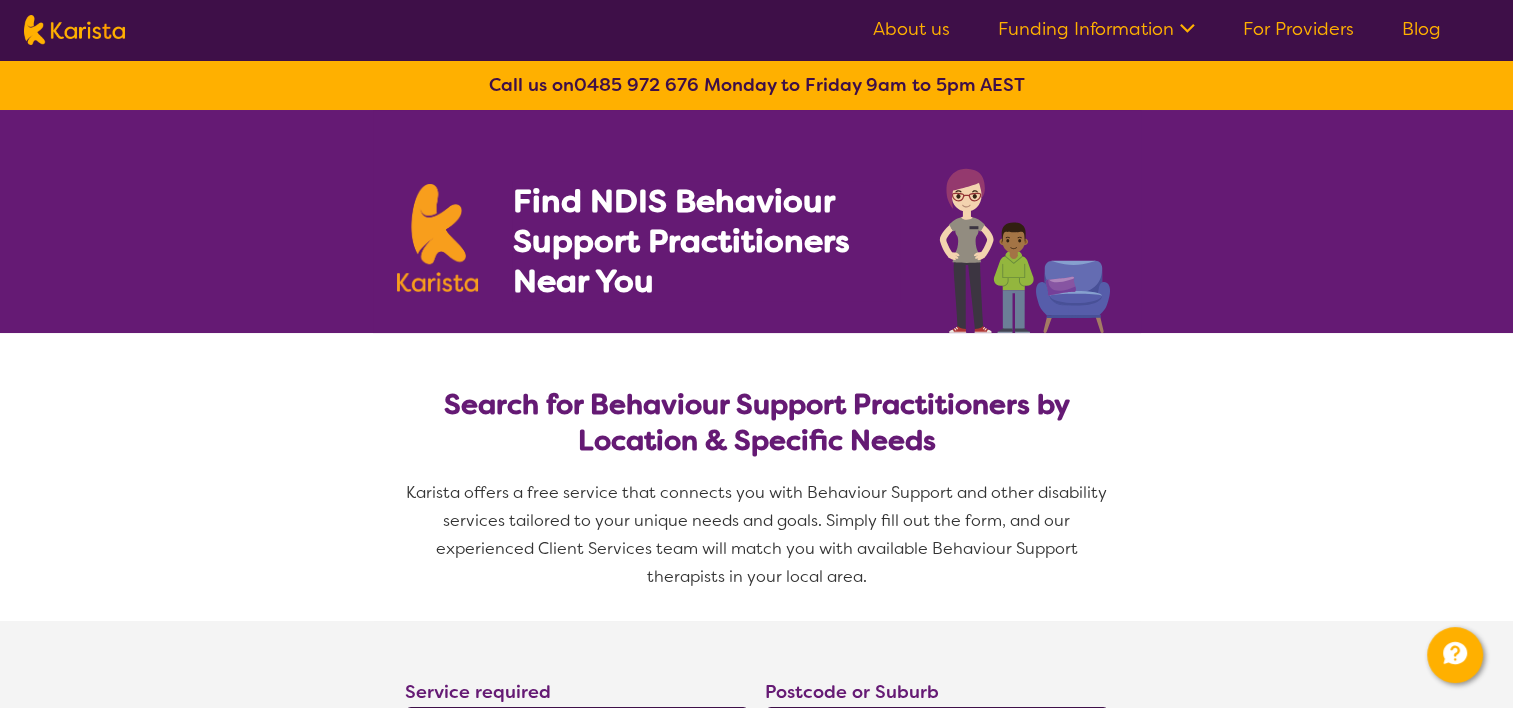 scroll, scrollTop: 534, scrollLeft: 0, axis: vertical 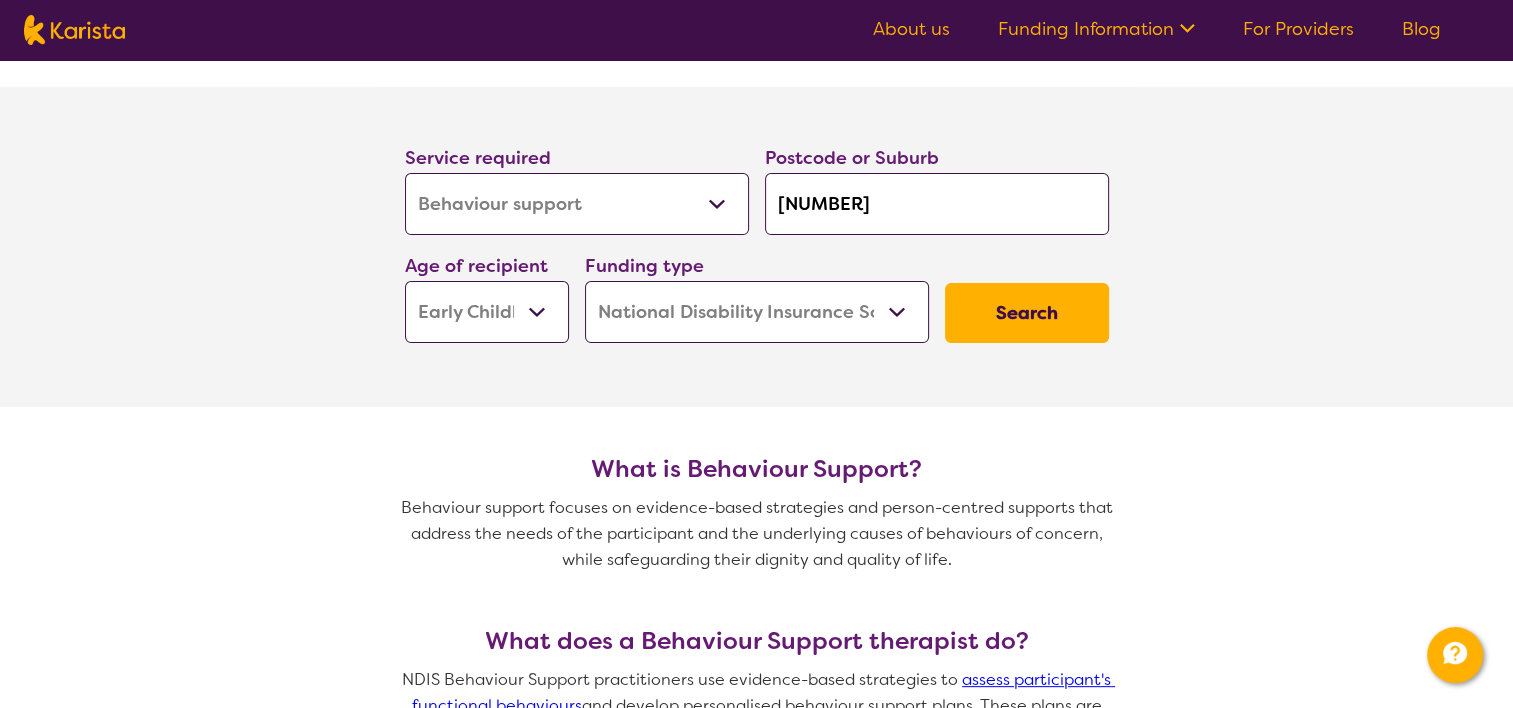 click on "Home Care Package (HCP) National Disability Insurance Scheme (NDIS) I don't know" at bounding box center [757, 312] 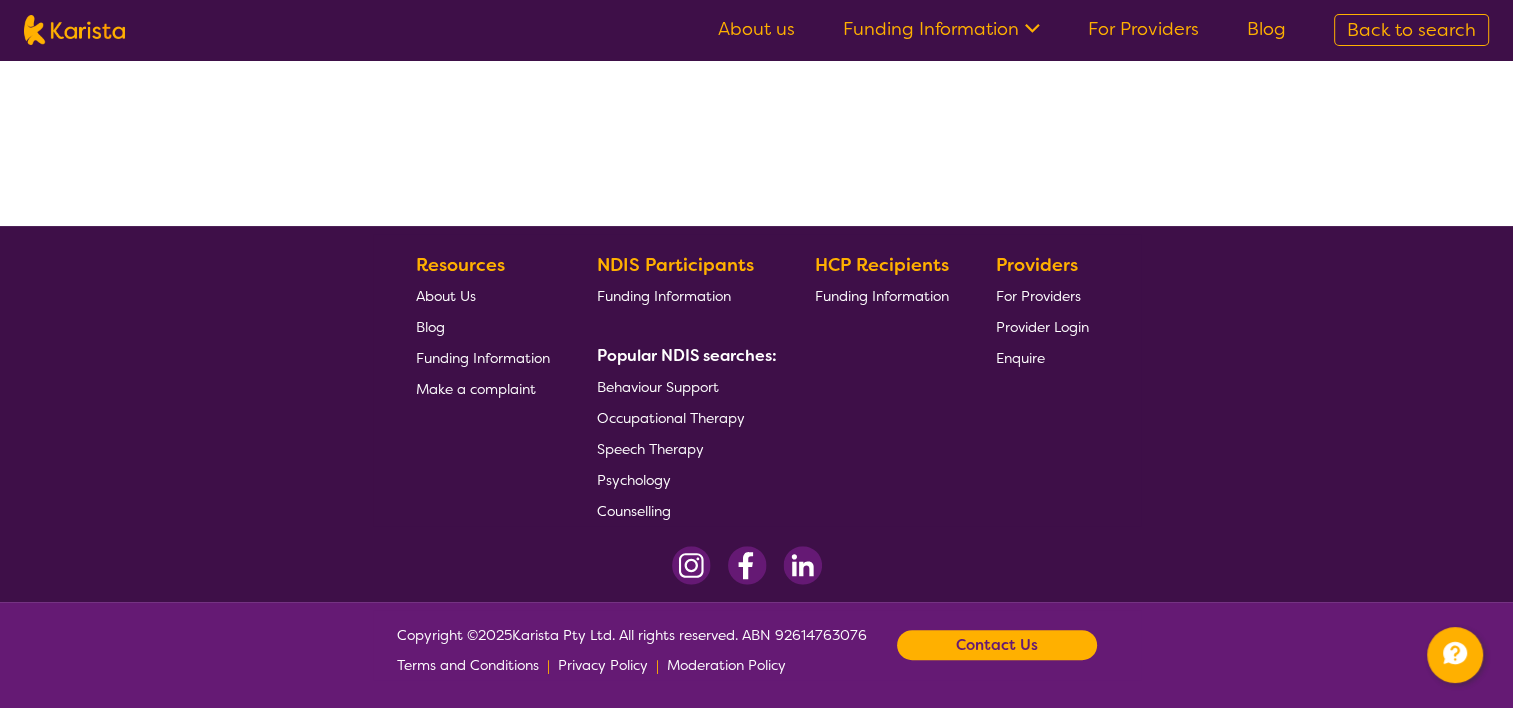 scroll, scrollTop: 0, scrollLeft: 0, axis: both 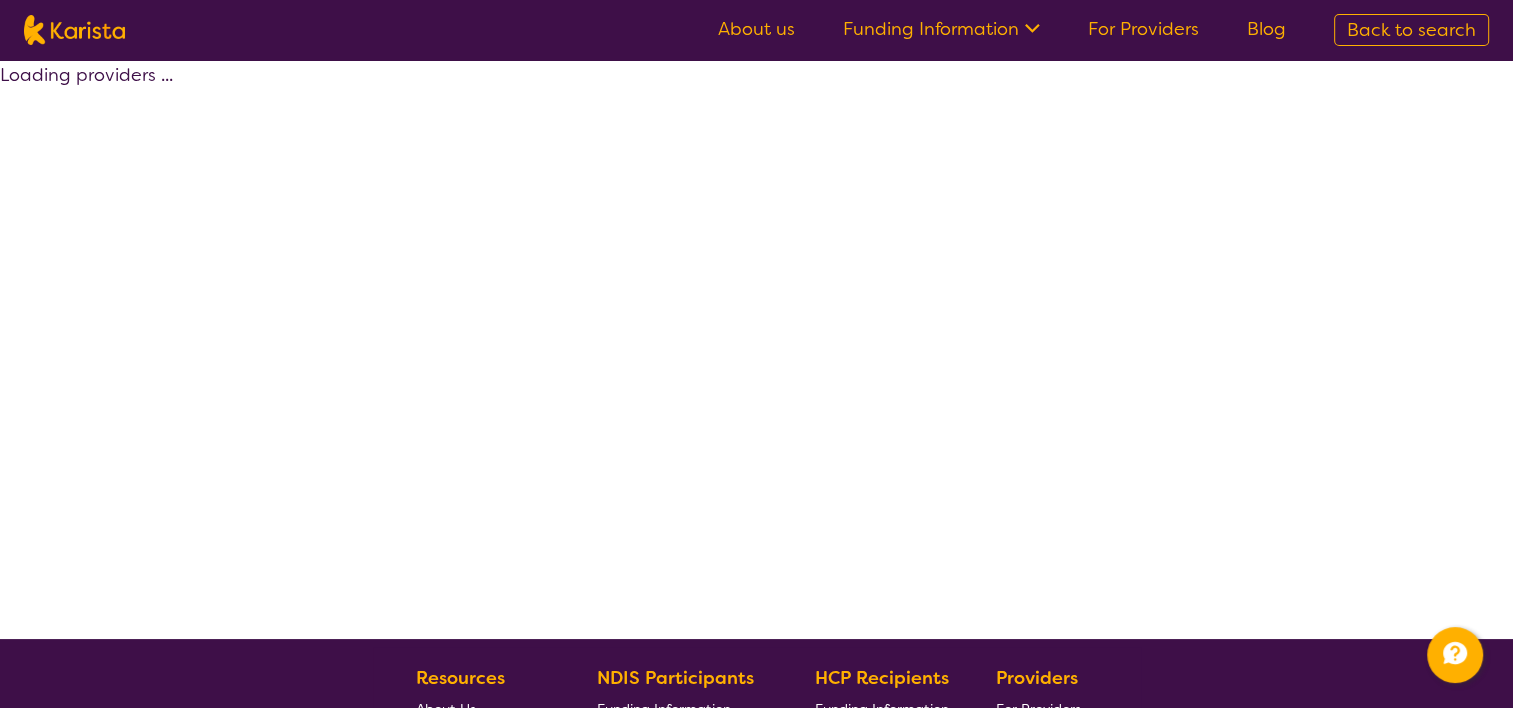select on "by_score" 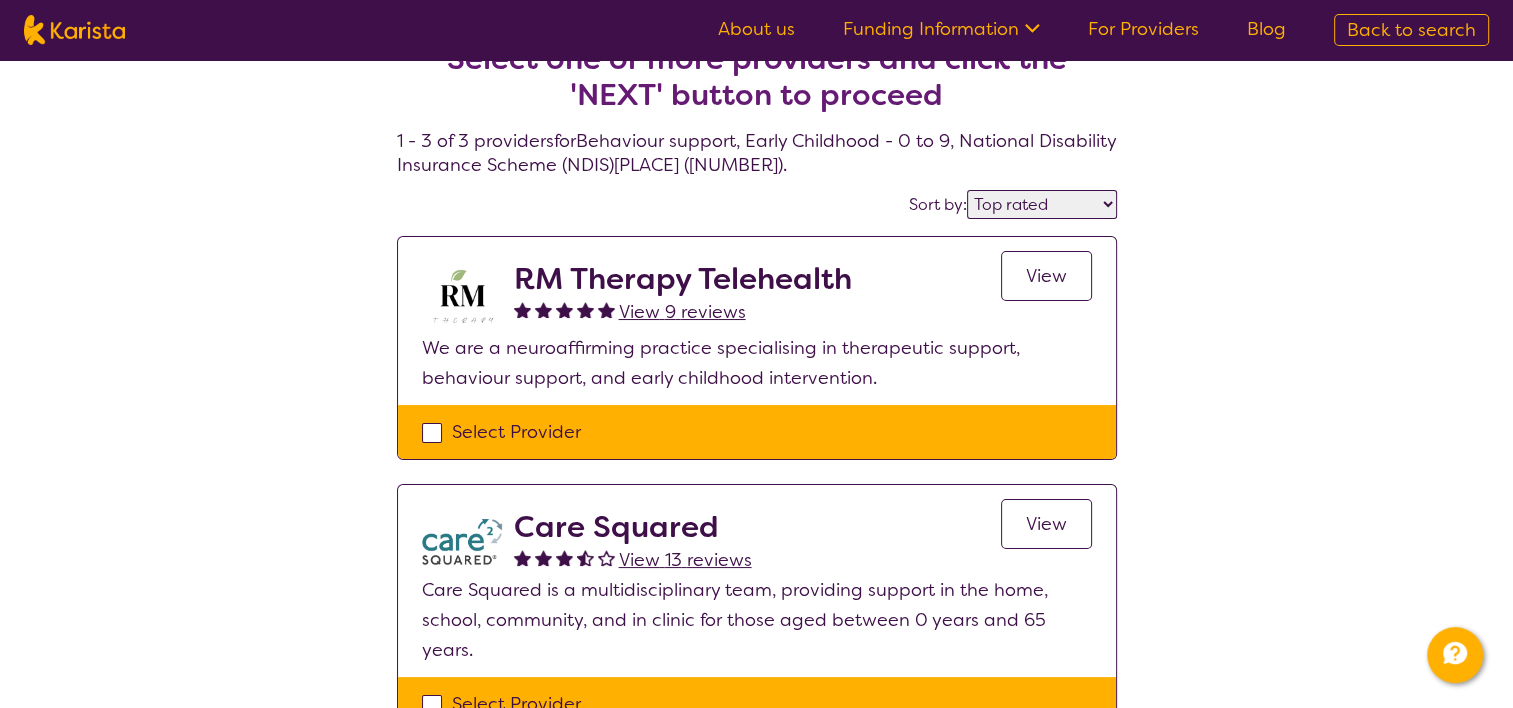 scroll, scrollTop: 0, scrollLeft: 0, axis: both 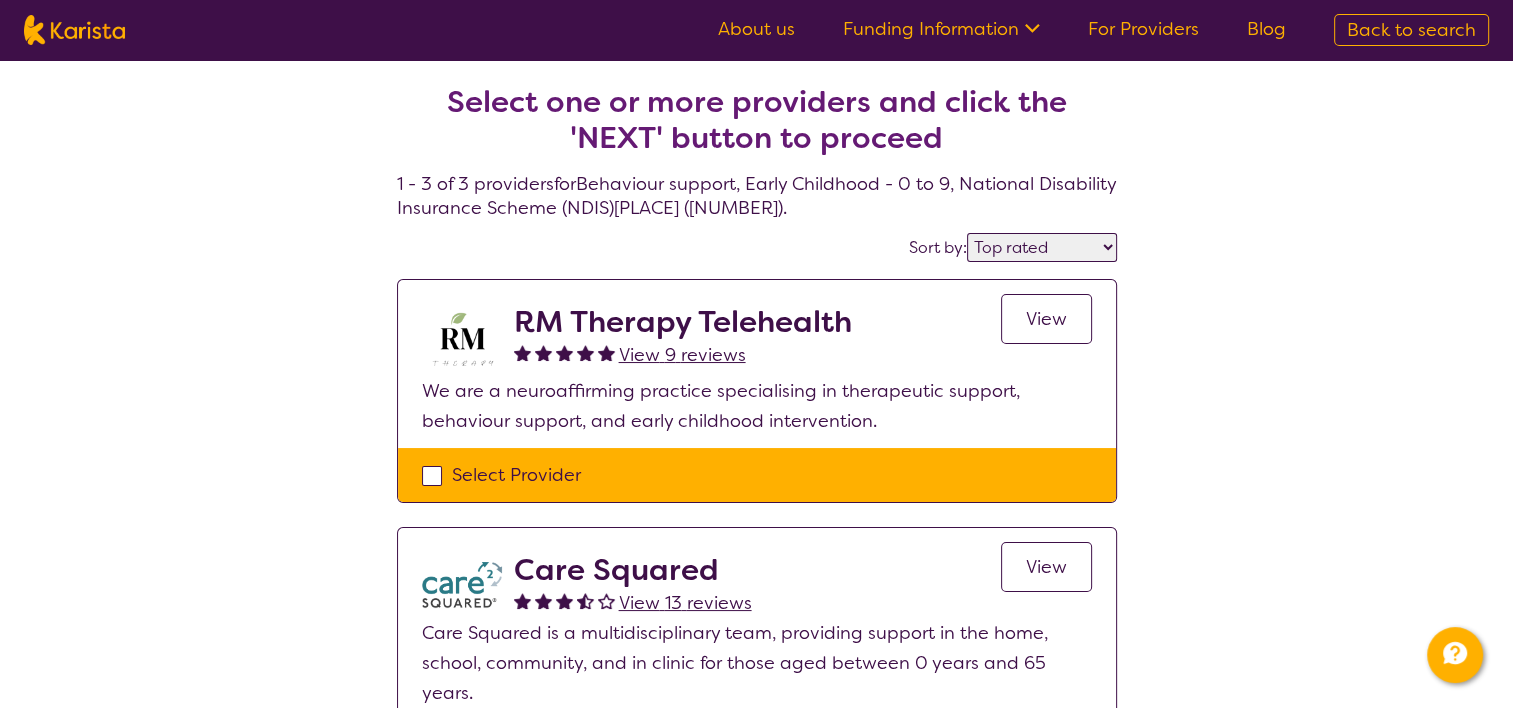 select on "Behaviour support" 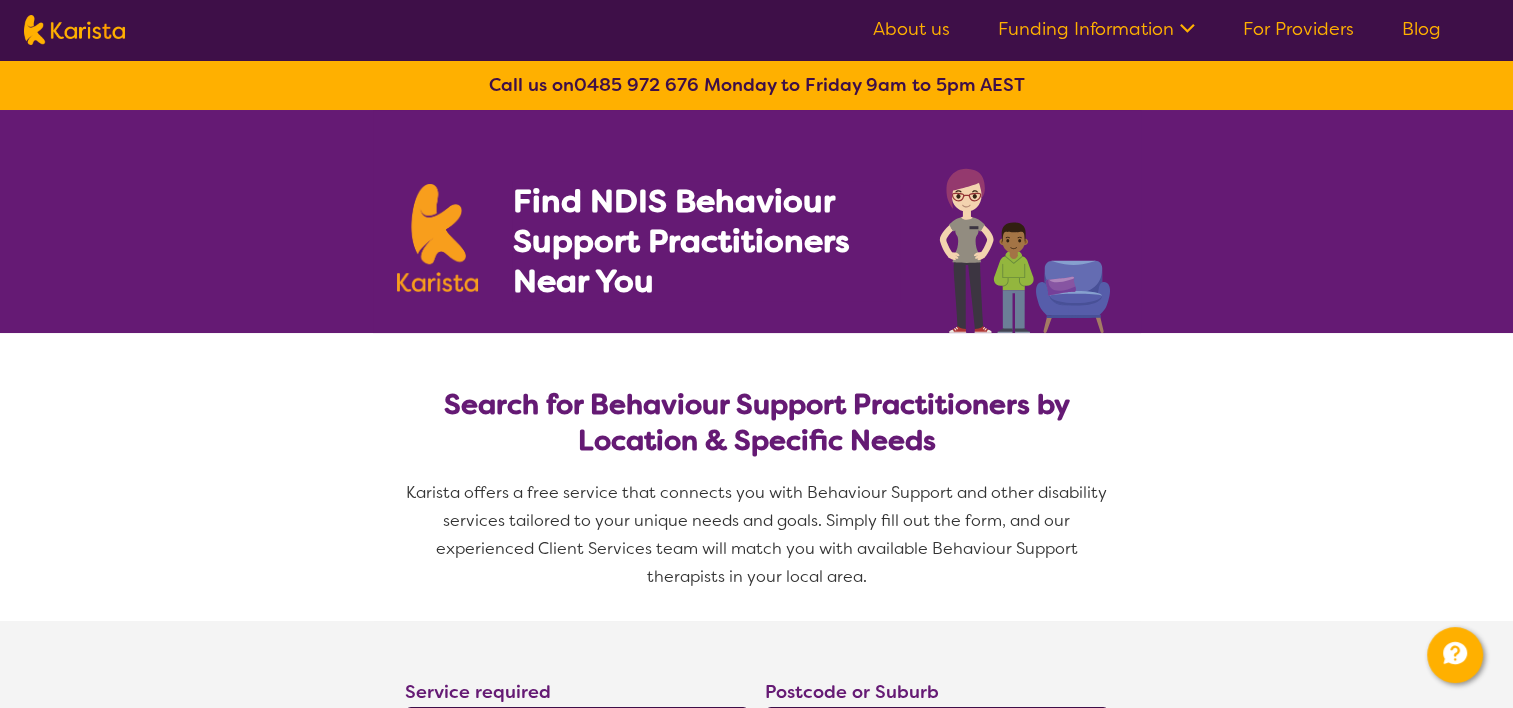 scroll, scrollTop: 534, scrollLeft: 0, axis: vertical 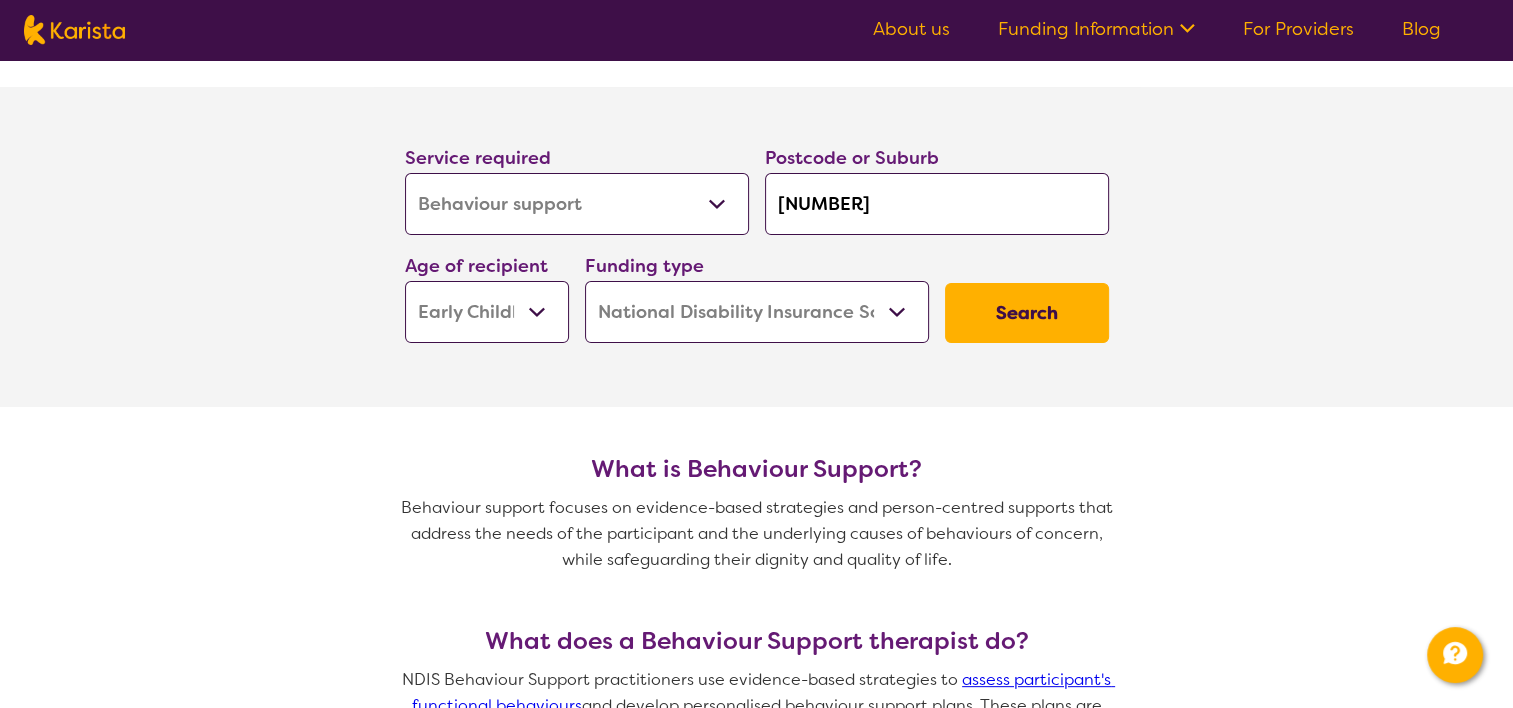 click on "Allied Health Assistant Assessment (ADHD or Autism) Behaviour support Counselling Dietitian Domestic and home help Employment Support Exercise physiology Home Care Package Provider Key Worker NDIS Plan management NDIS Support Coordination Nursing services Occupational therapy Personal care Physiotherapy Podiatry Psychology Psychosocial Recovery Coach Respite Speech therapy Support worker Supported accommodation" at bounding box center [577, 204] 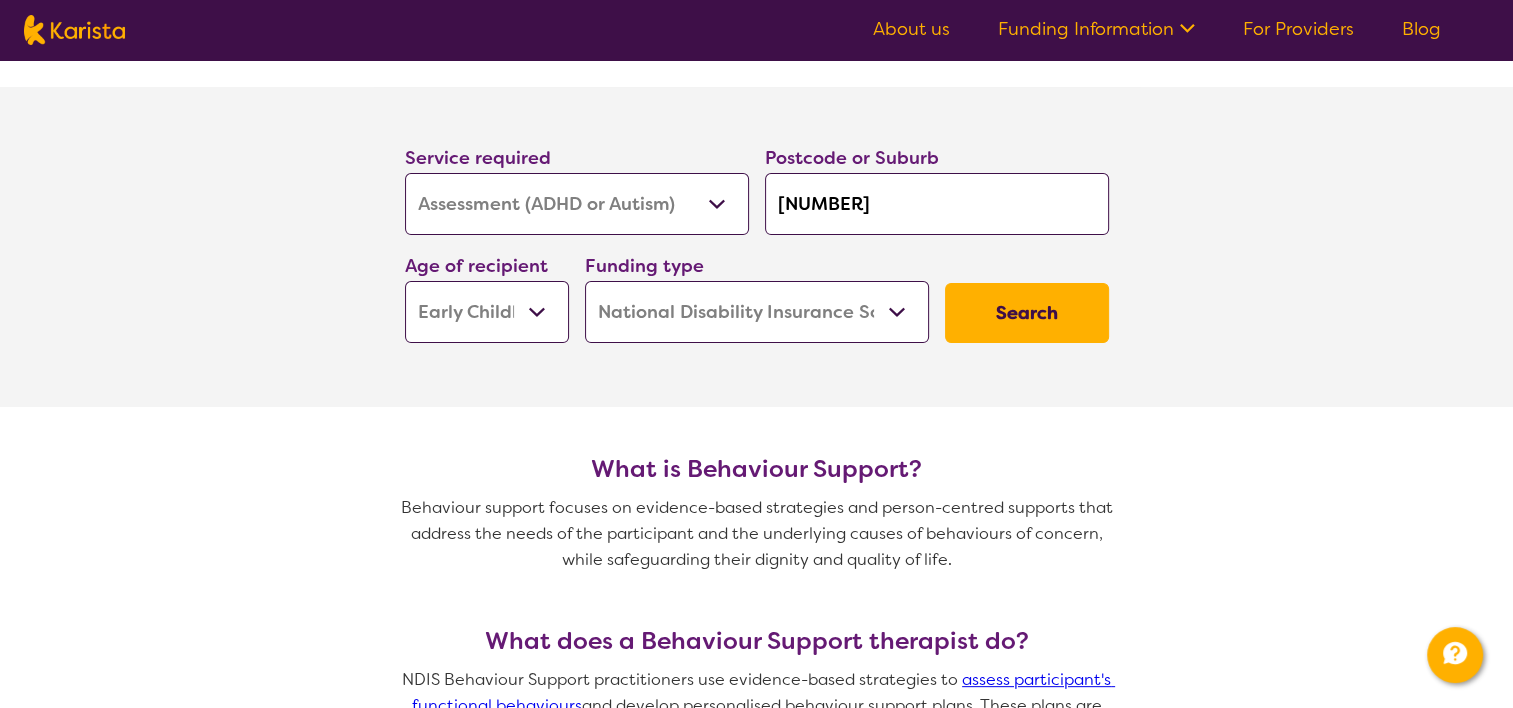 click on "Allied Health Assistant Assessment (ADHD or Autism) Behaviour support Counselling Dietitian Domestic and home help Employment Support Exercise physiology Home Care Package Provider Key Worker NDIS Plan management NDIS Support Coordination Nursing services Occupational therapy Personal care Physiotherapy Podiatry Psychology Psychosocial Recovery Coach Respite Speech therapy Support worker Supported accommodation" at bounding box center (577, 204) 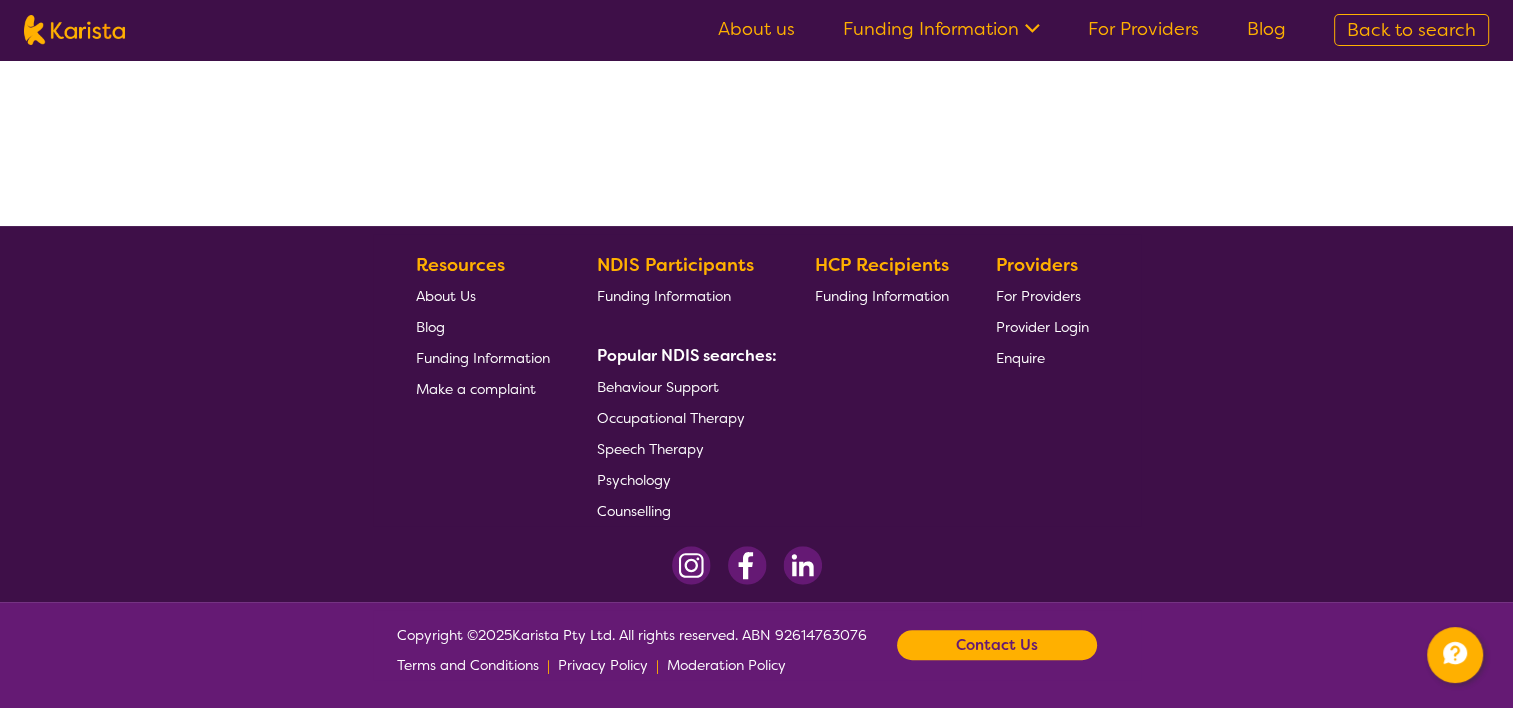 scroll, scrollTop: 0, scrollLeft: 0, axis: both 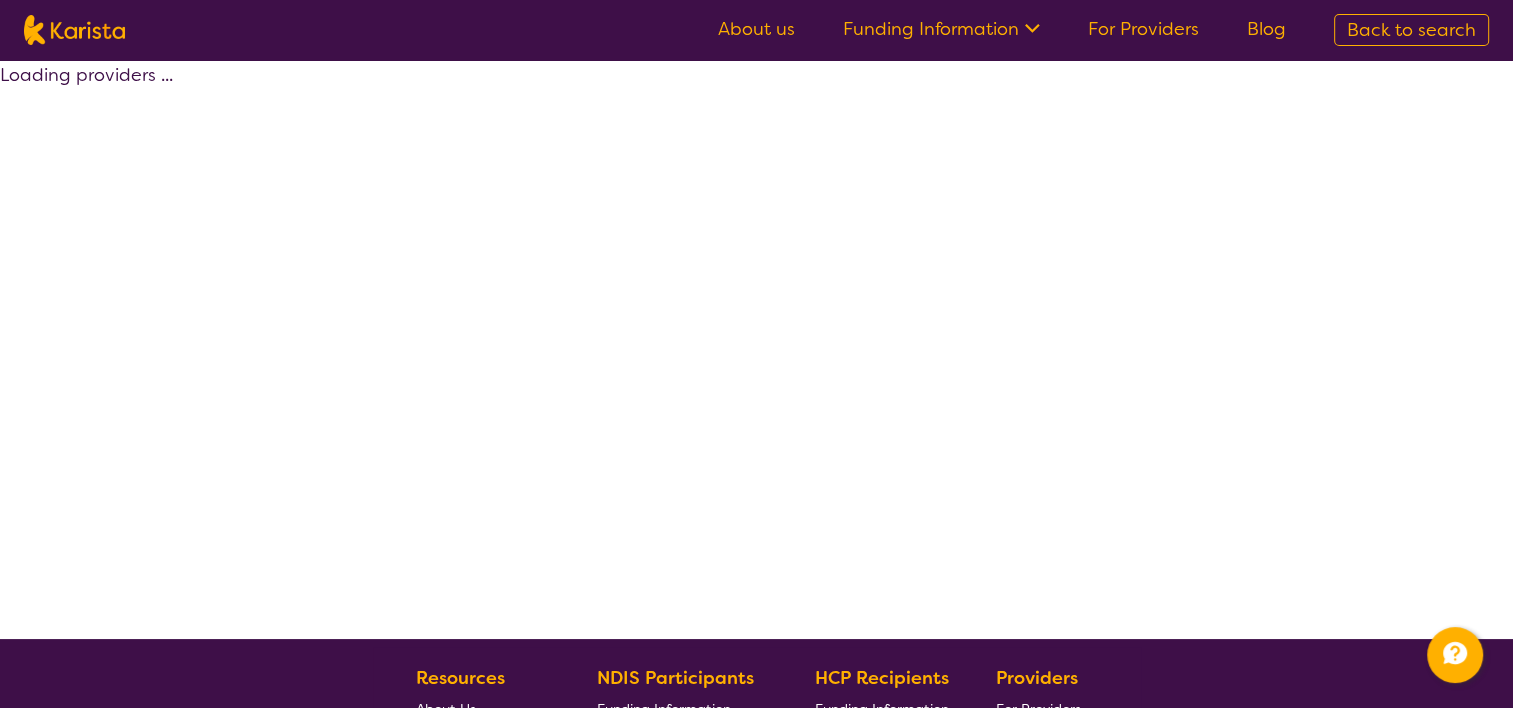 select on "Assessment (ADHD or Autism)" 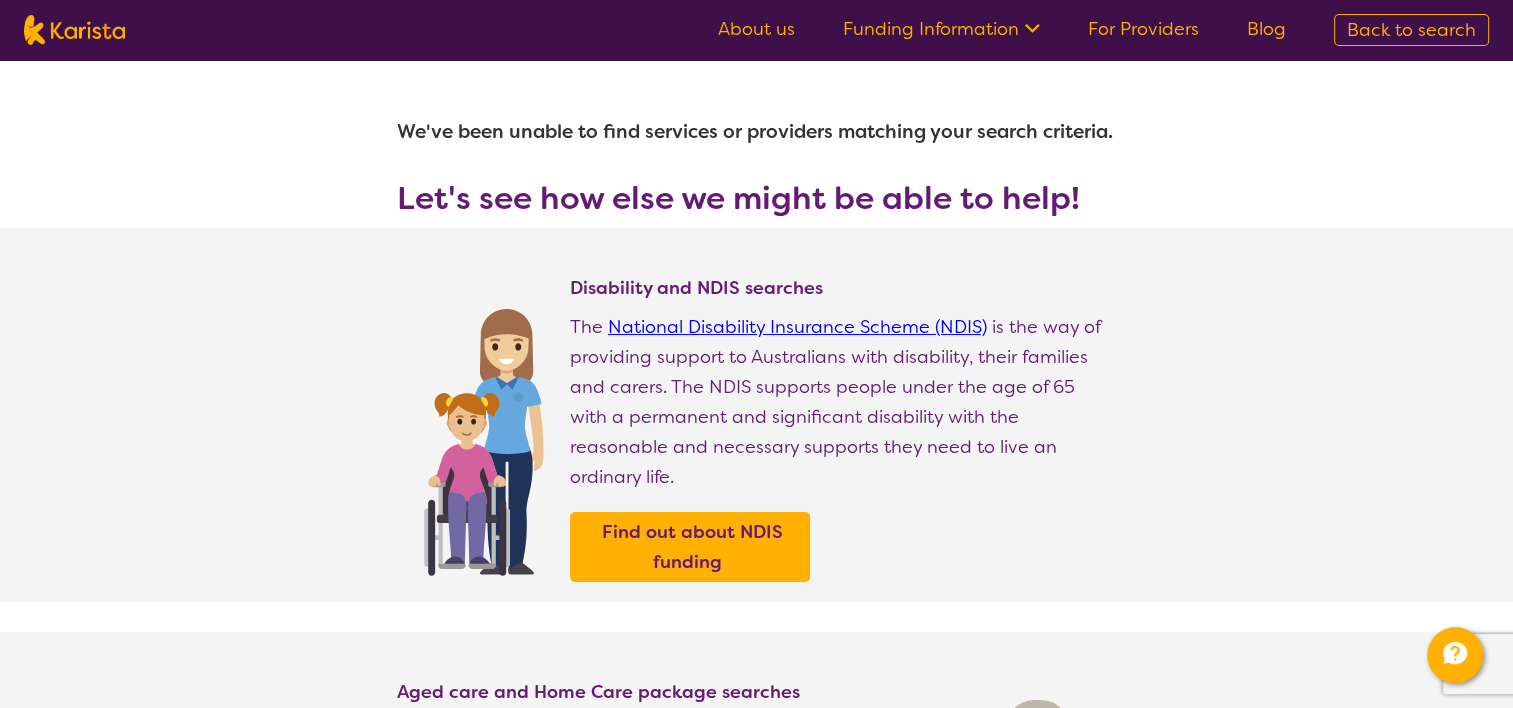 select on "Behaviour support" 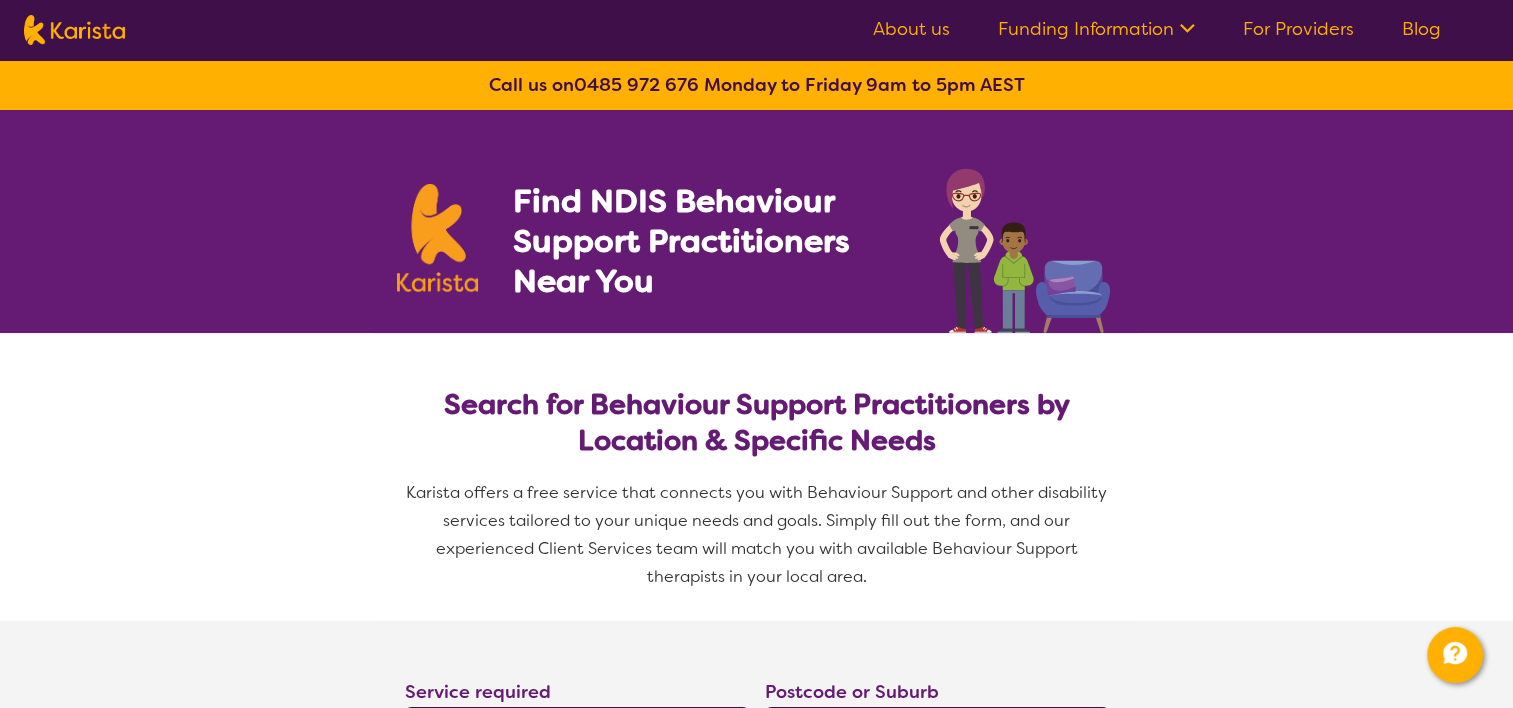 scroll, scrollTop: 534, scrollLeft: 0, axis: vertical 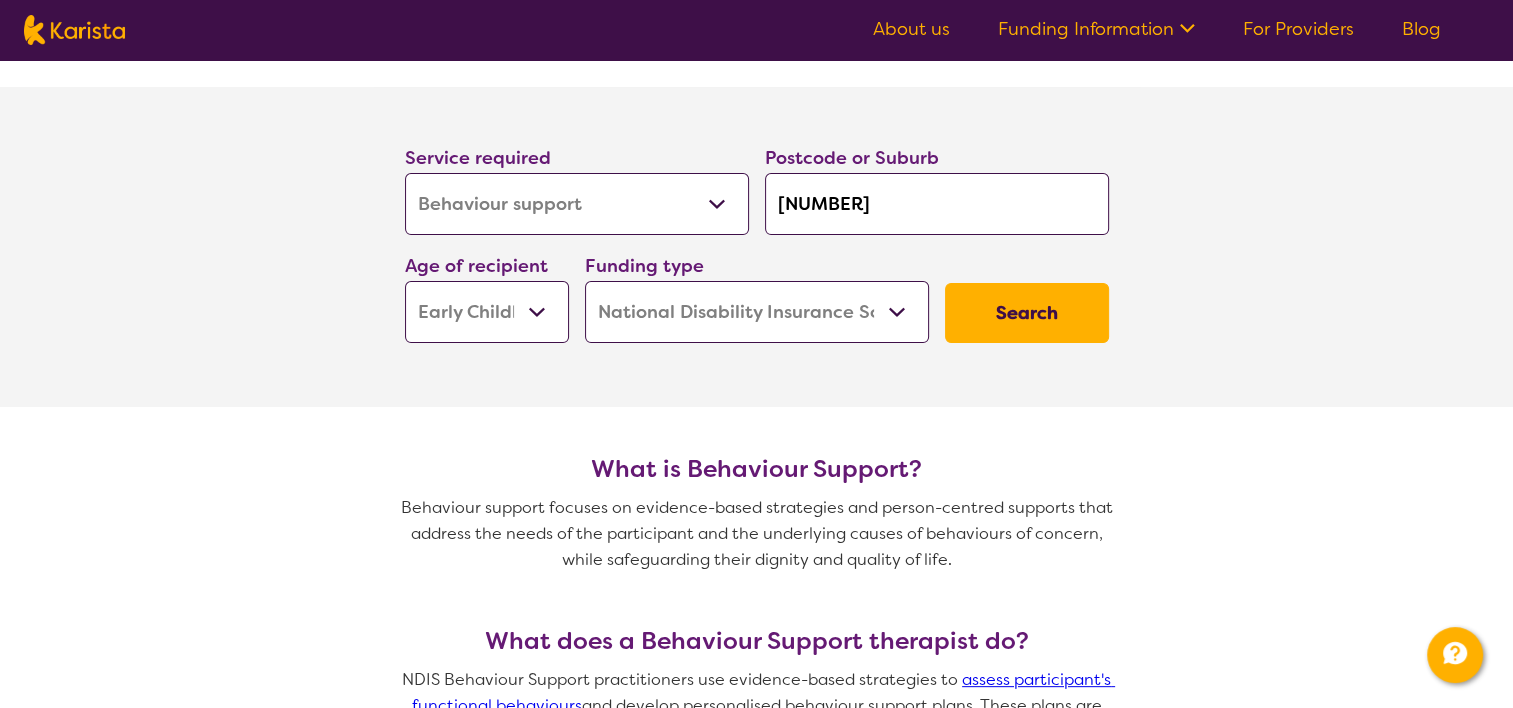 drag, startPoint x: 616, startPoint y: 233, endPoint x: 676, endPoint y: 222, distance: 61 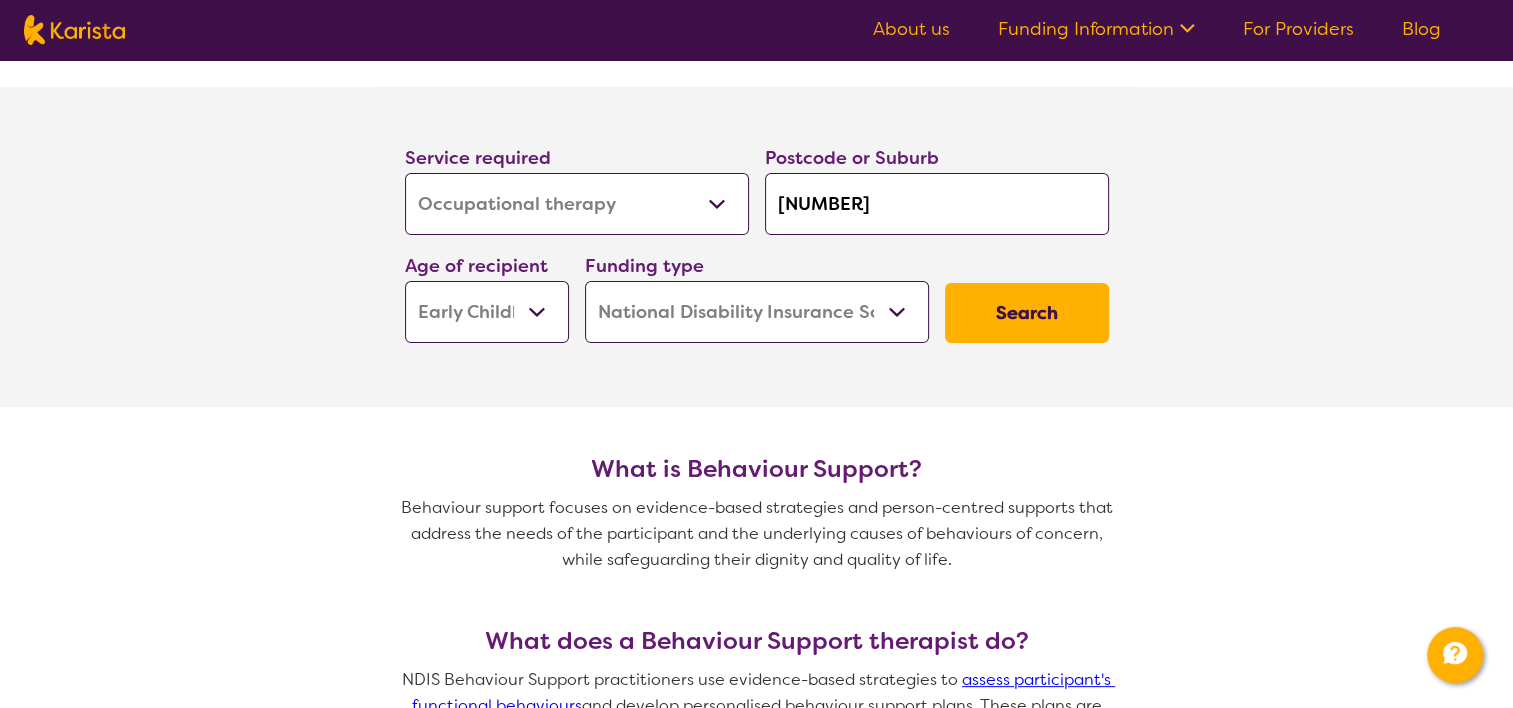 click on "Allied Health Assistant Assessment (ADHD or Autism) Behaviour support Counselling Dietitian Domestic and home help Employment Support Exercise physiology Home Care Package Provider Key Worker NDIS Plan management NDIS Support Coordination Nursing services Occupational therapy Personal care Physiotherapy Podiatry Psychology Psychosocial Recovery Coach Respite Speech therapy Support worker Supported accommodation" at bounding box center (577, 204) 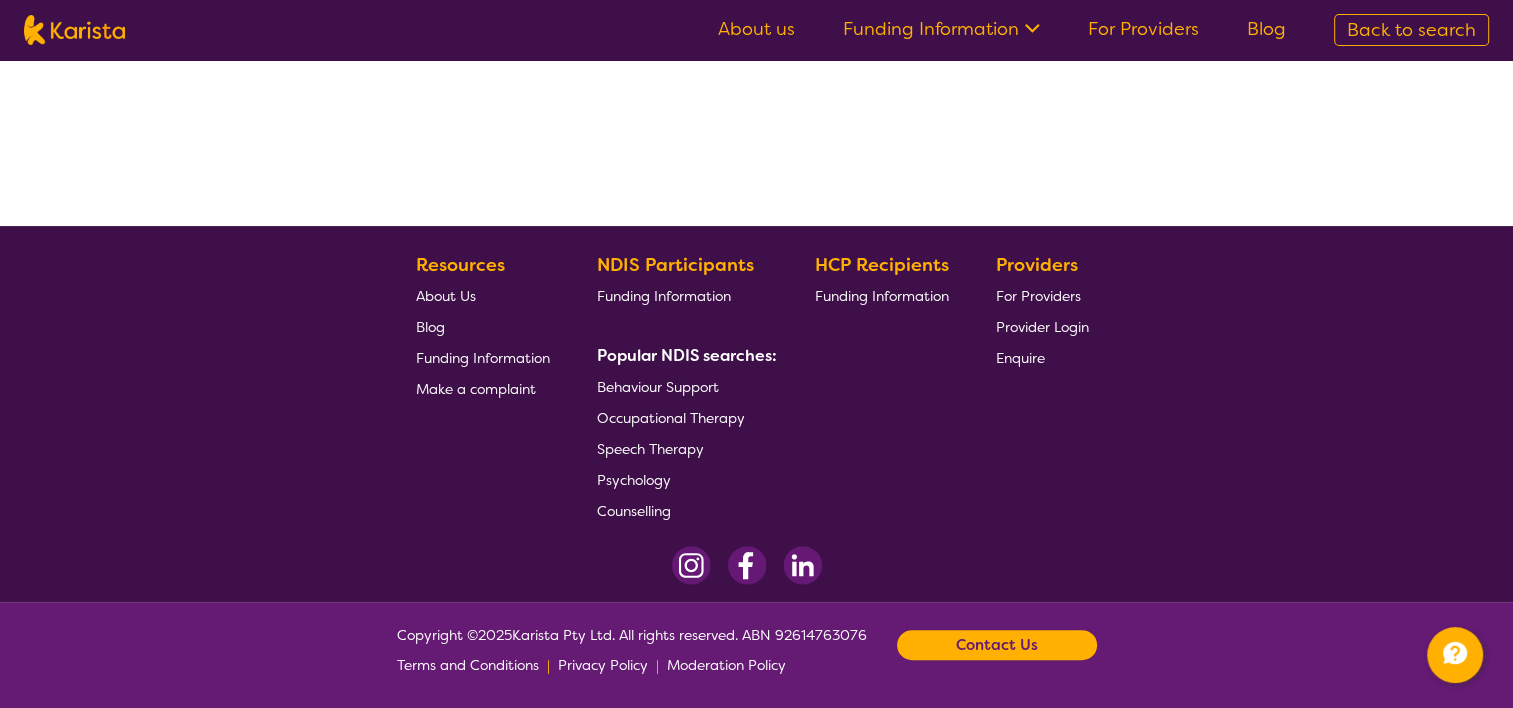 scroll, scrollTop: 0, scrollLeft: 0, axis: both 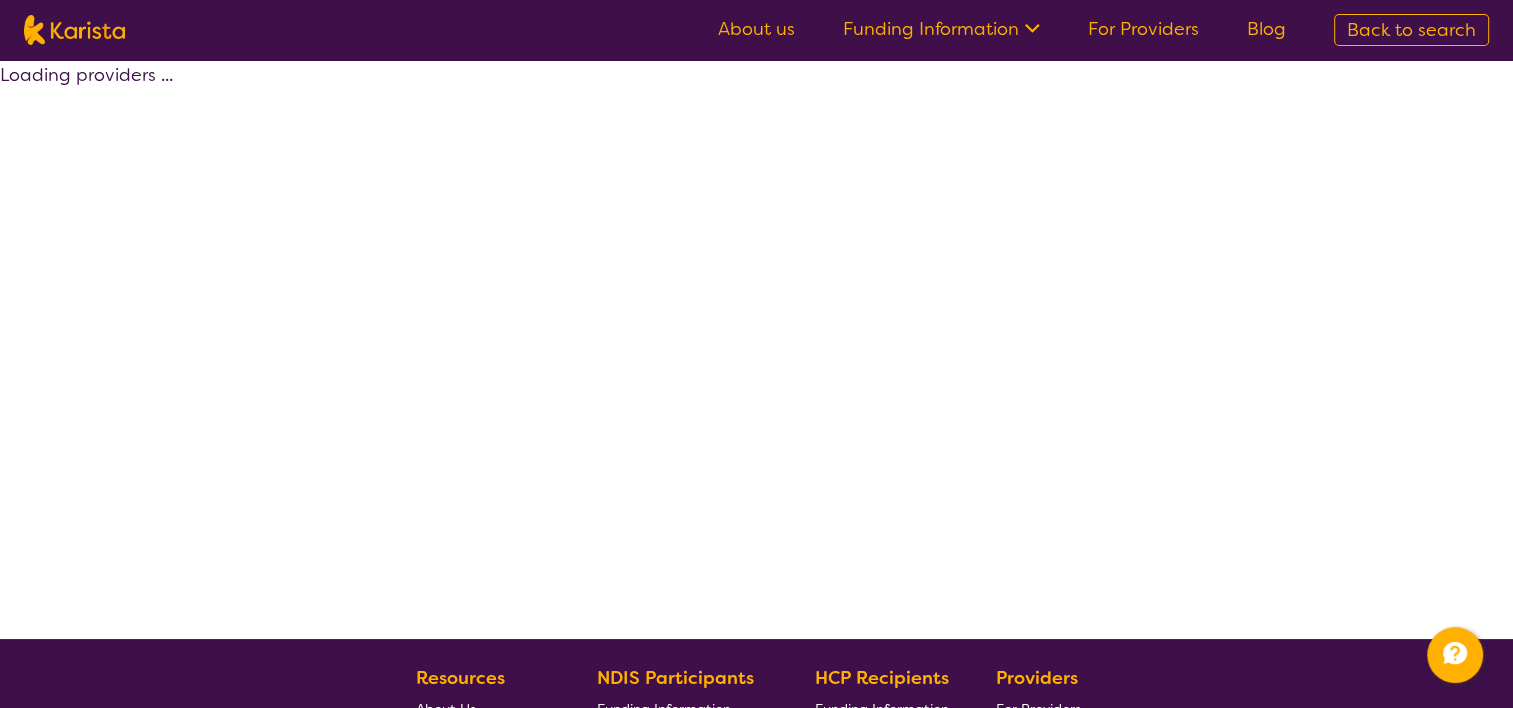 select on "by_score" 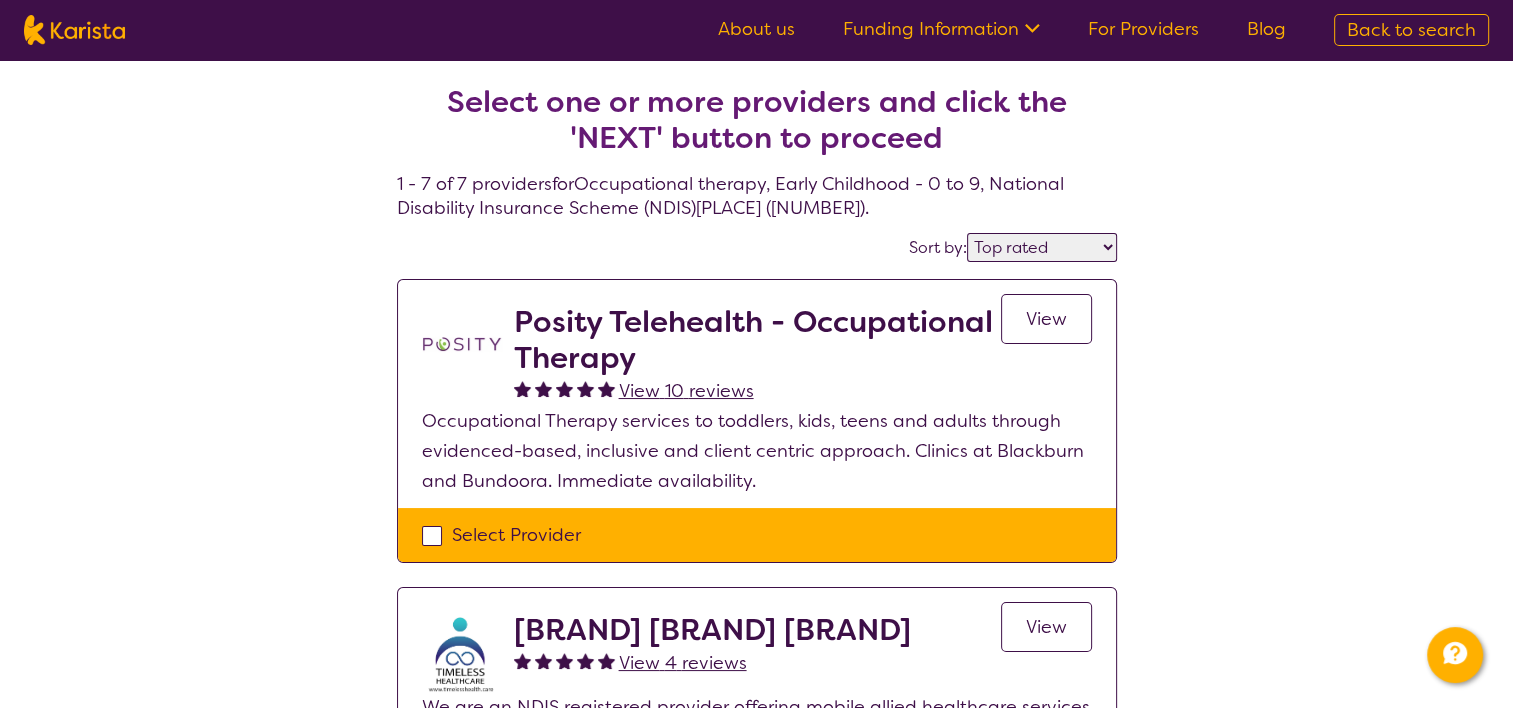 select on "Behaviour support" 